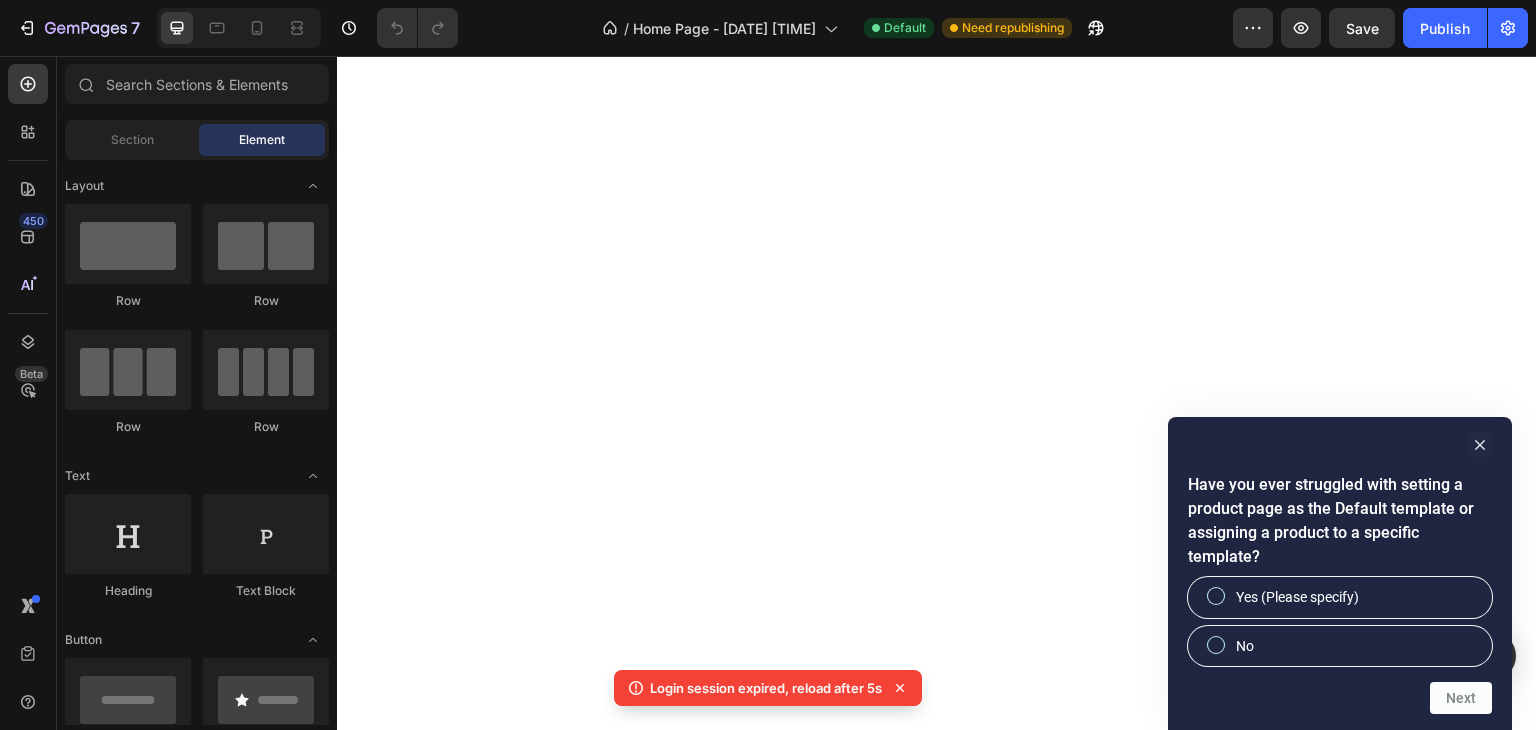 scroll, scrollTop: 0, scrollLeft: 0, axis: both 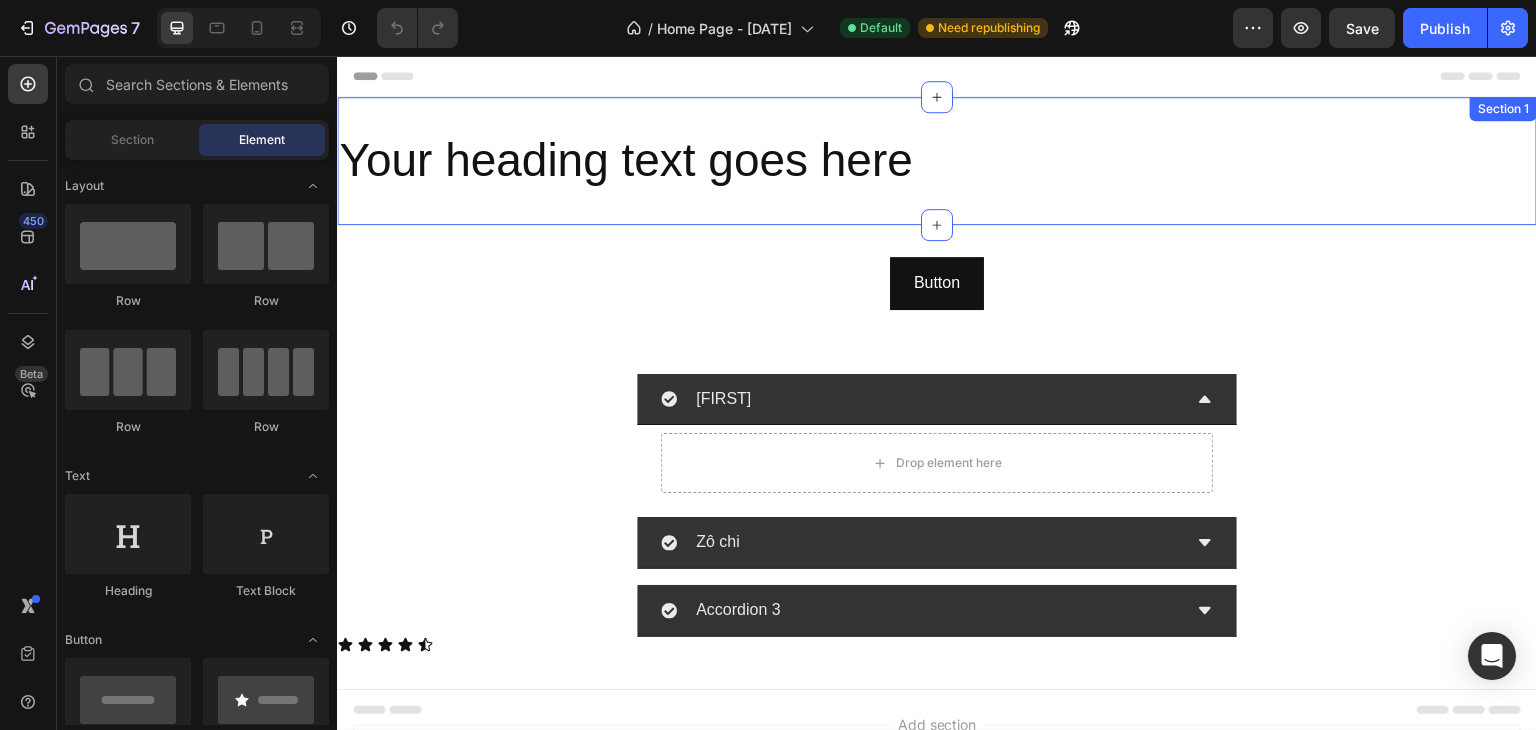 click on "Your heading text goes here Heading Section 1" at bounding box center (937, 161) 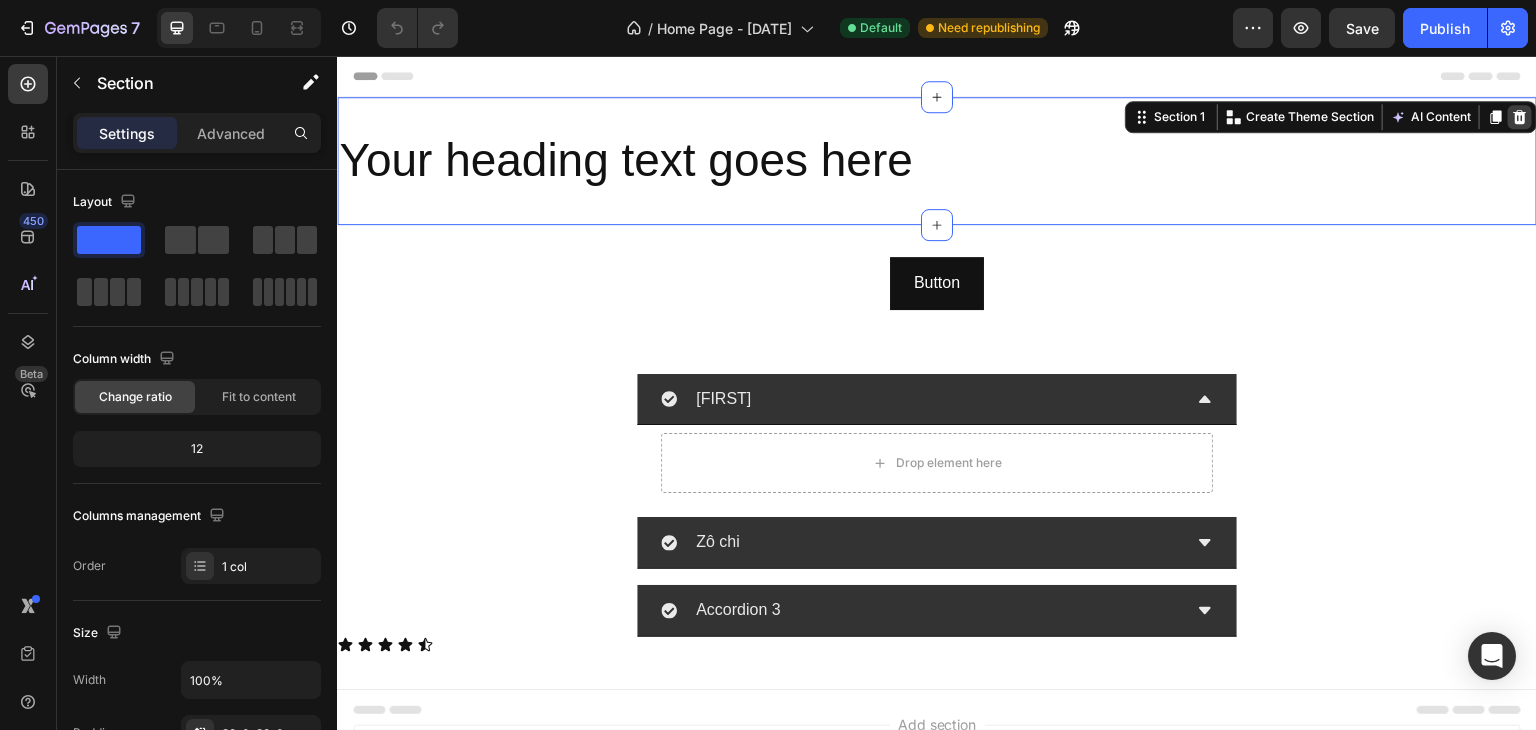 click 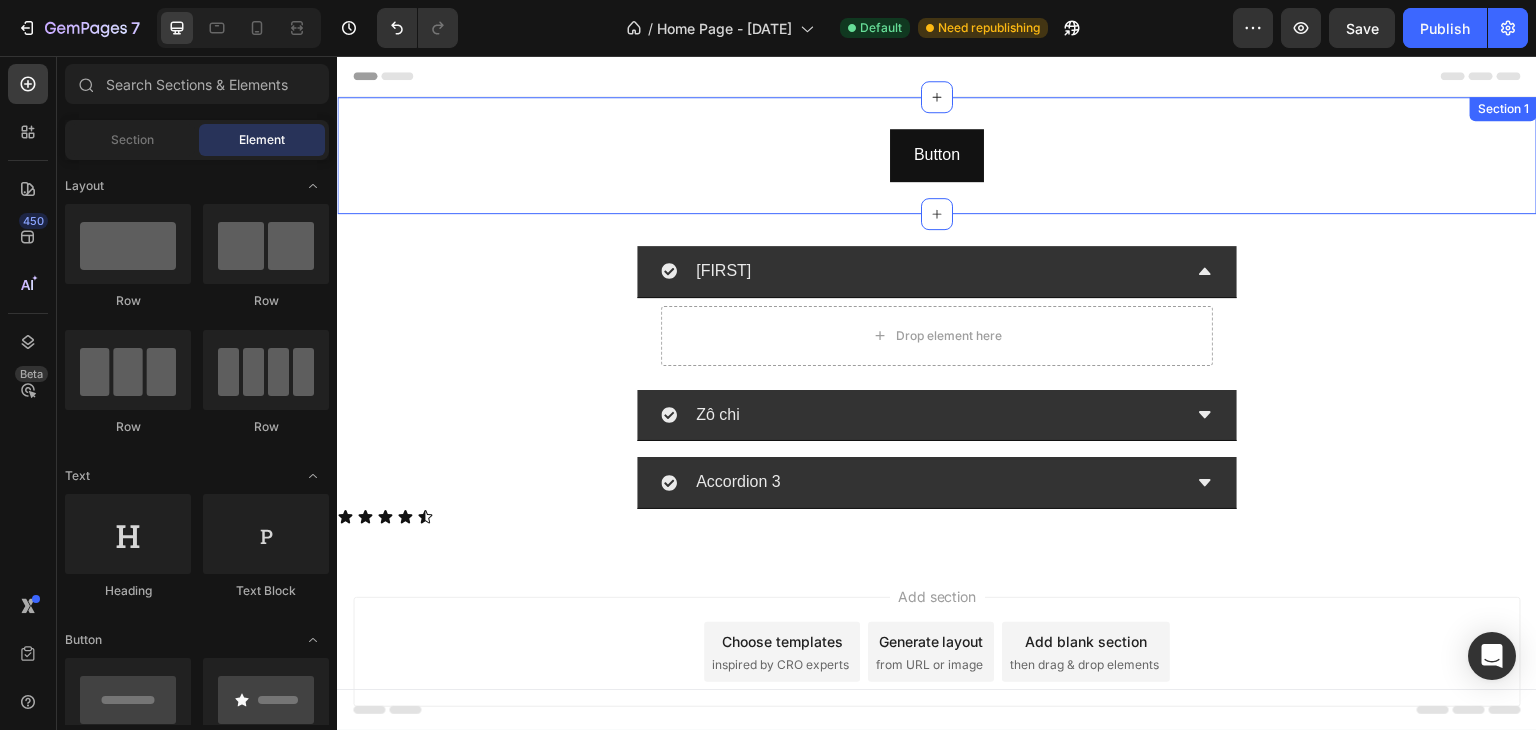 click on "Button Button Section 1" at bounding box center (937, 155) 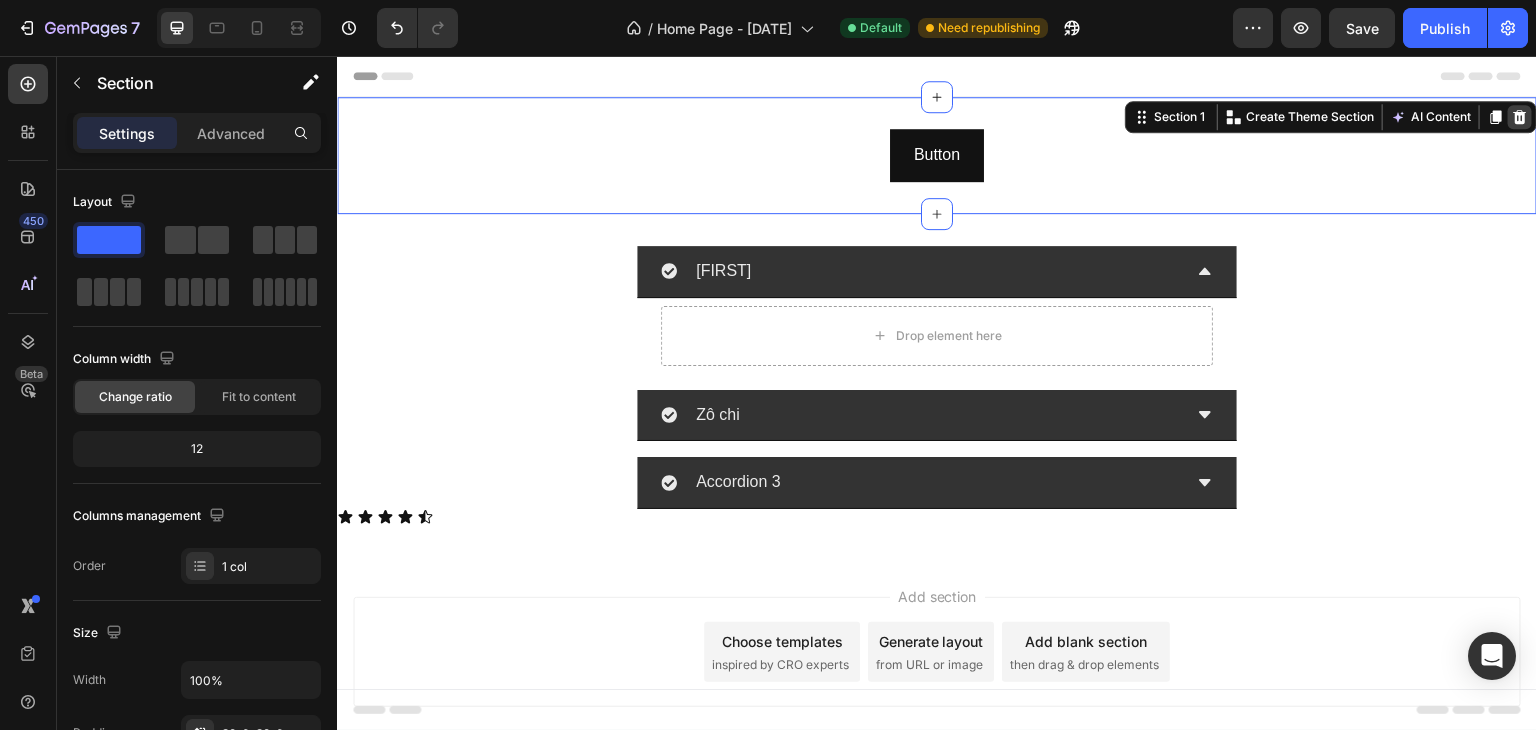 click 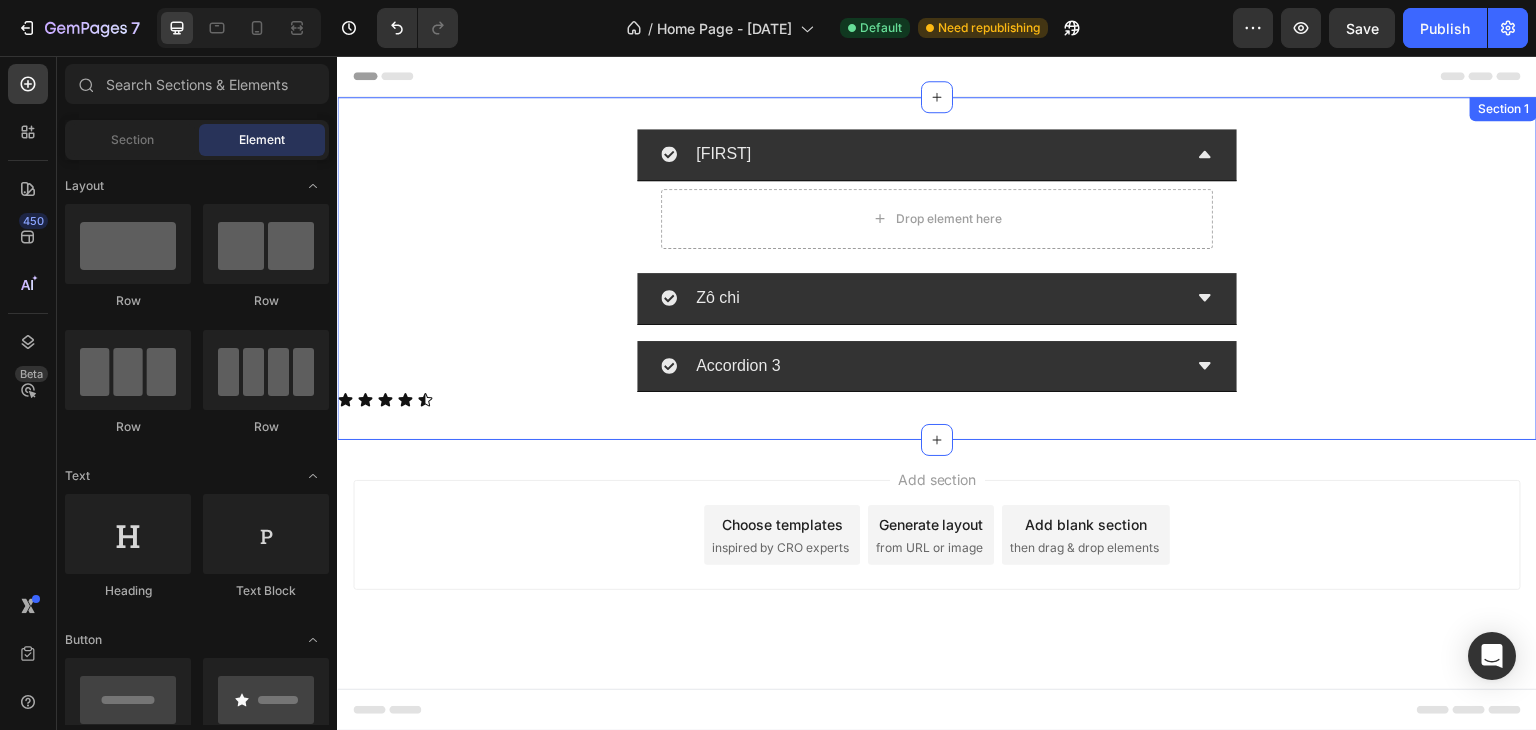 click on "[FIRST]
Drop element here
[CITY]
Accordion 3 Accordion Icon Icon Icon Icon Icon Icon List Section 1" at bounding box center [937, 268] 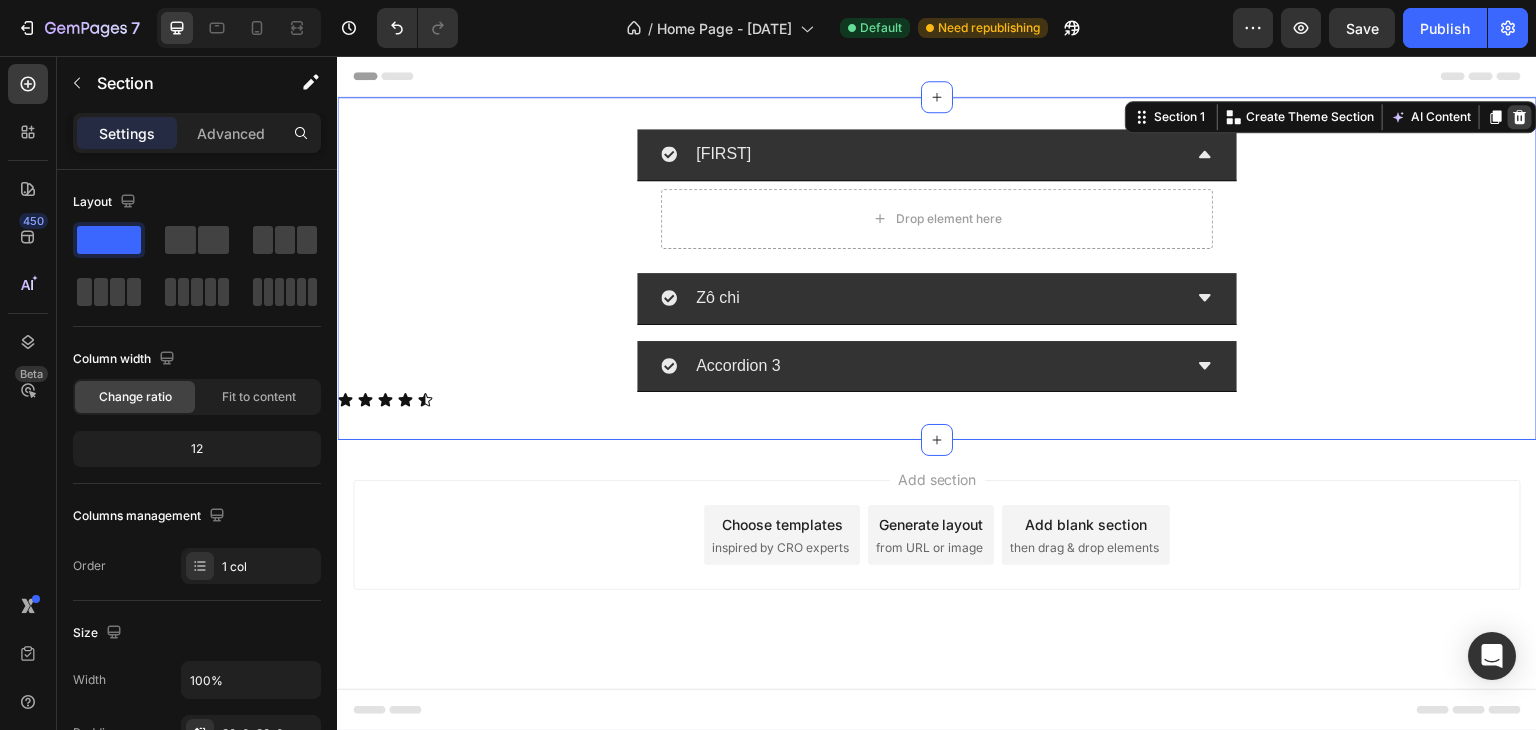 click 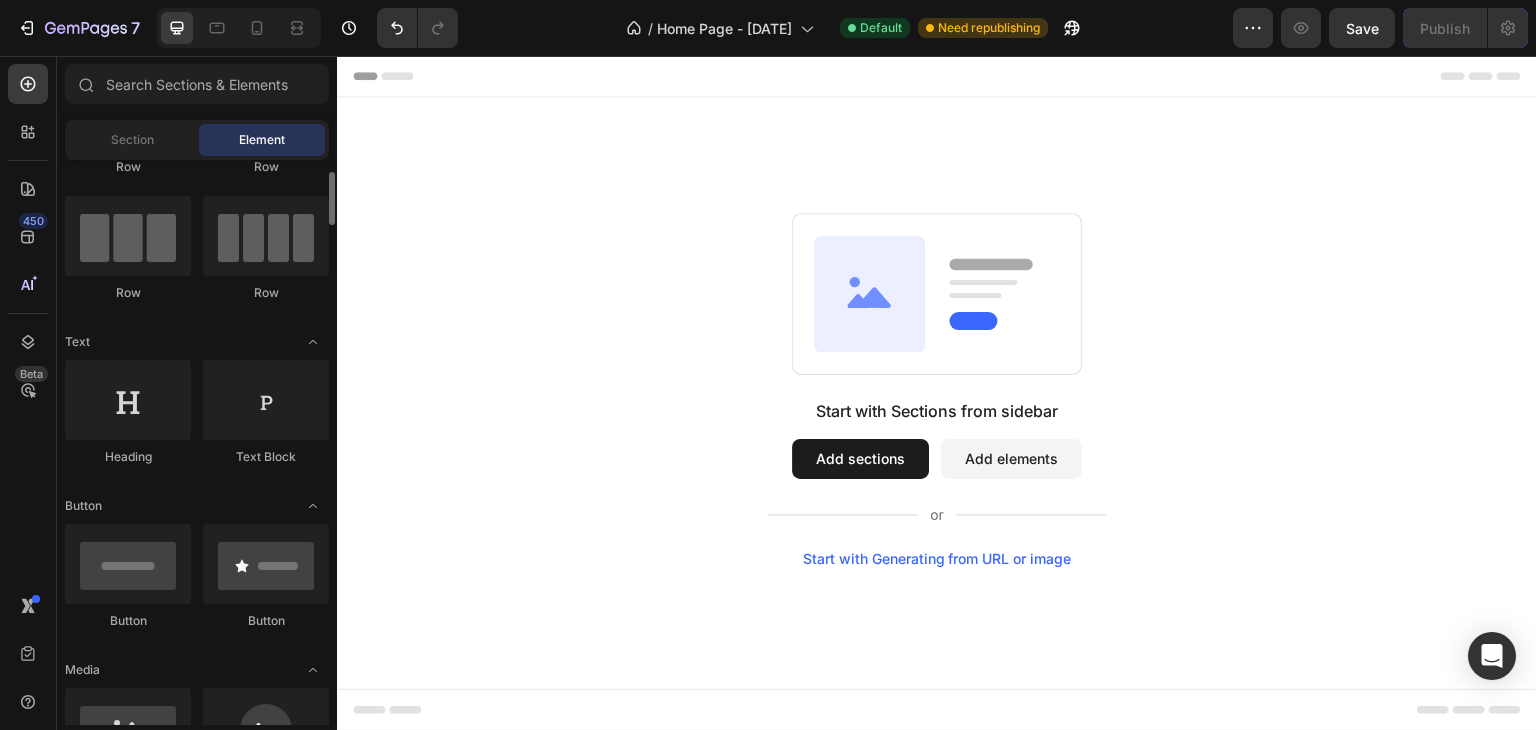 scroll, scrollTop: 0, scrollLeft: 0, axis: both 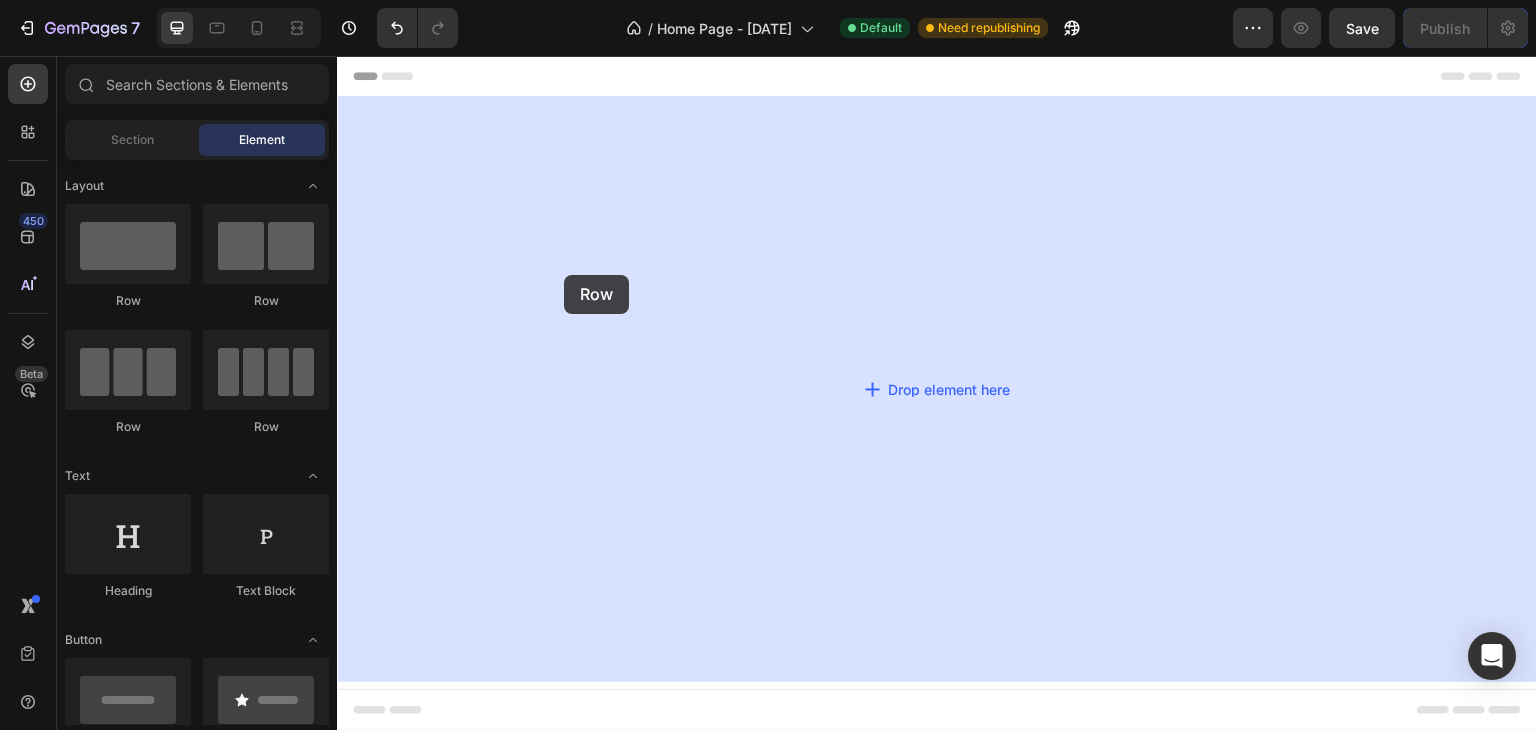 drag, startPoint x: 451, startPoint y: 302, endPoint x: 564, endPoint y: 275, distance: 116.18089 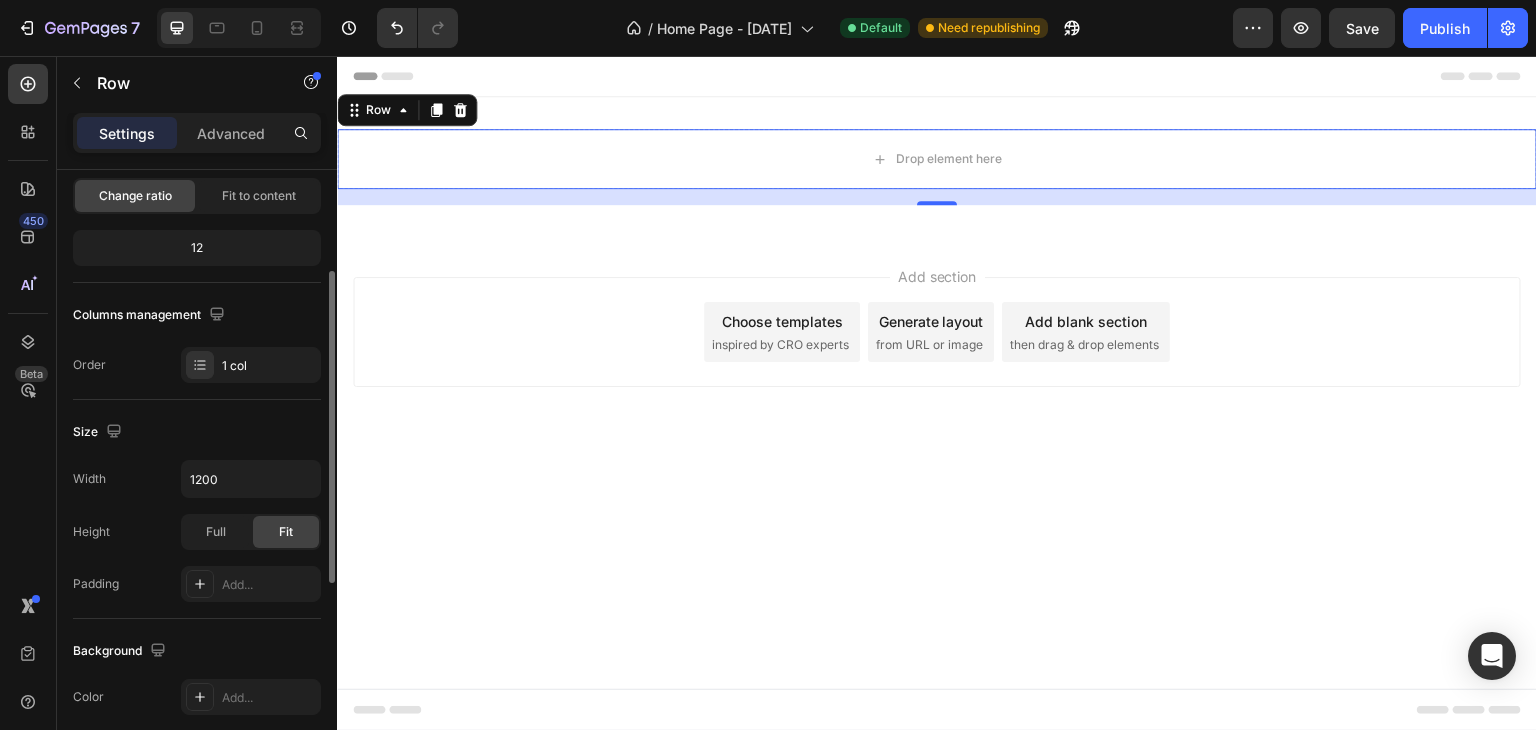scroll, scrollTop: 100, scrollLeft: 0, axis: vertical 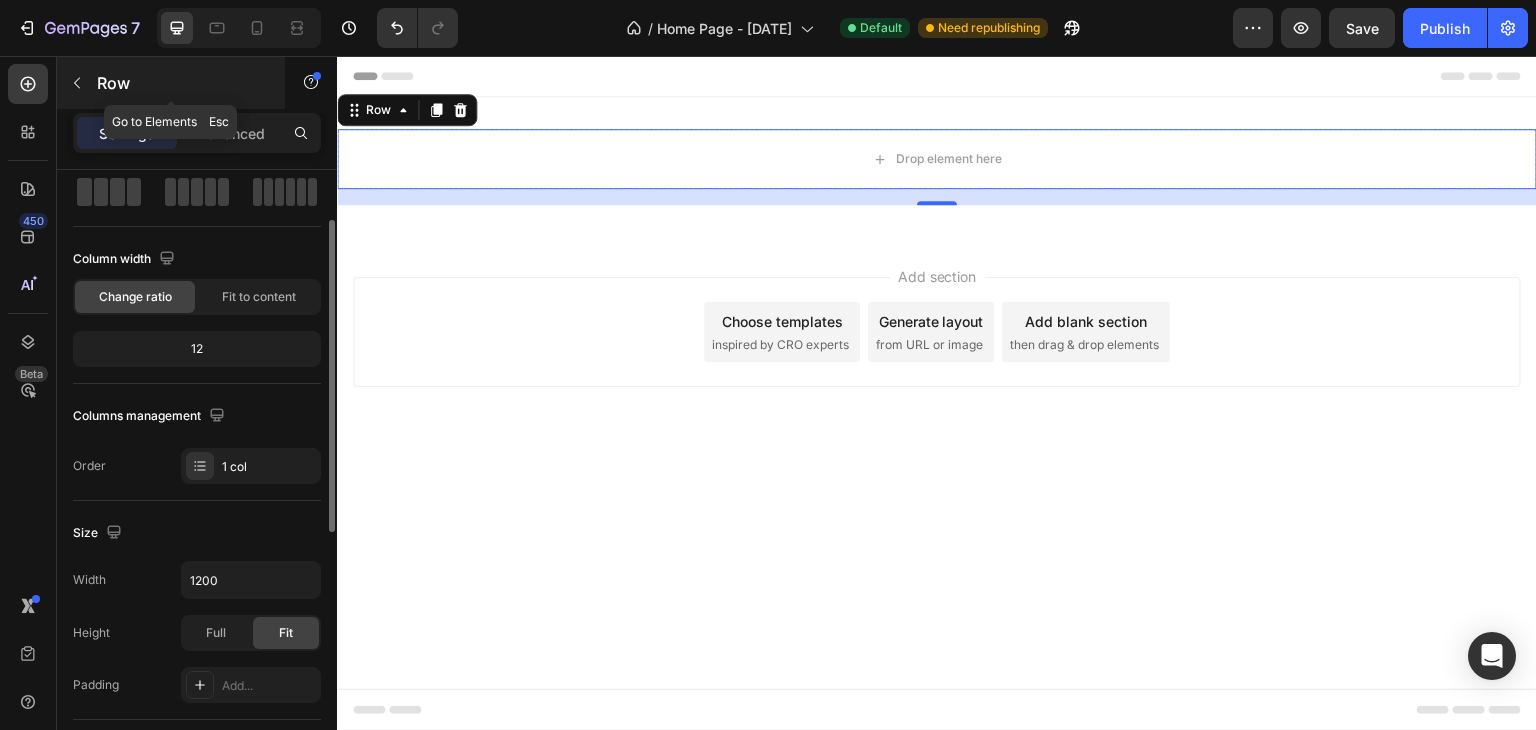 click on "Row" at bounding box center (171, 83) 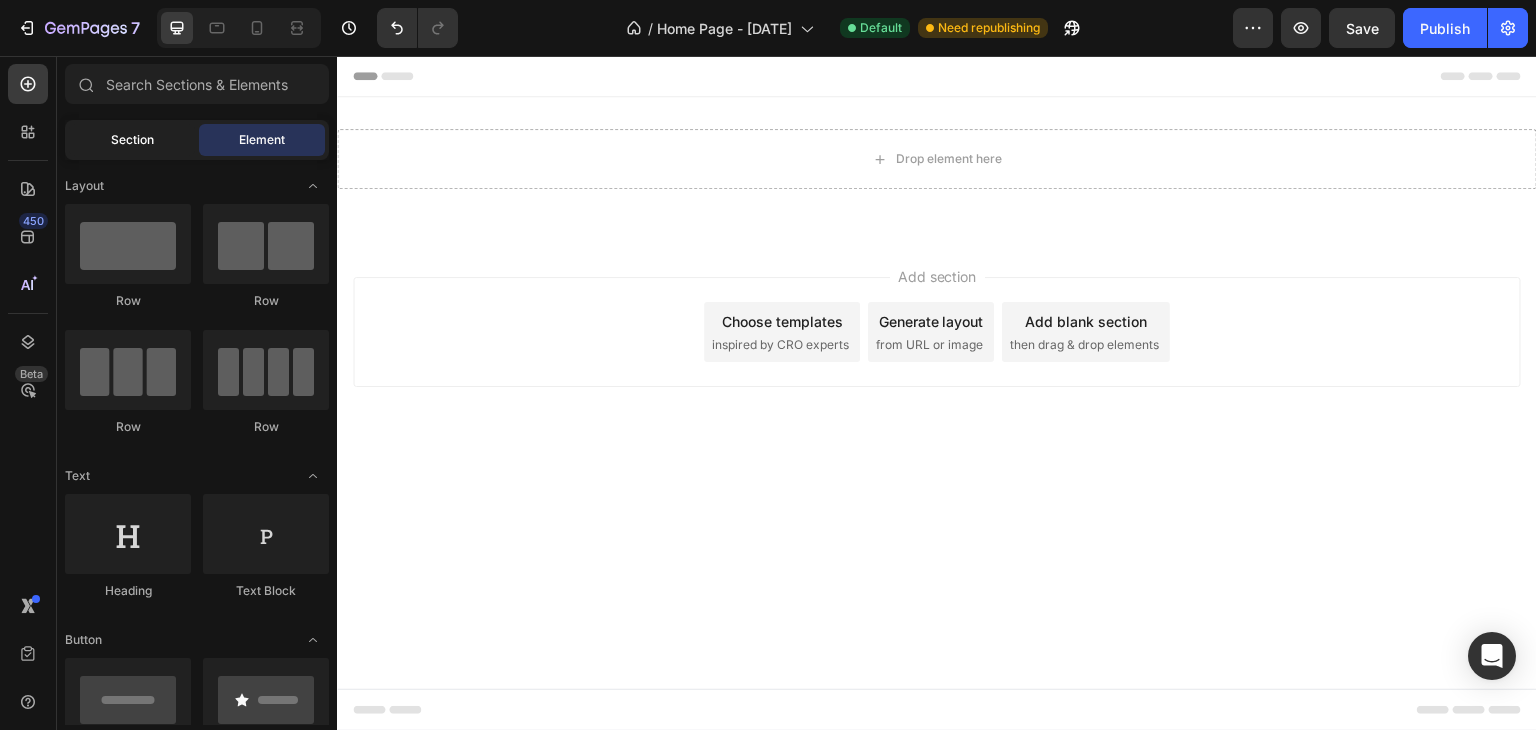 click on "Section" 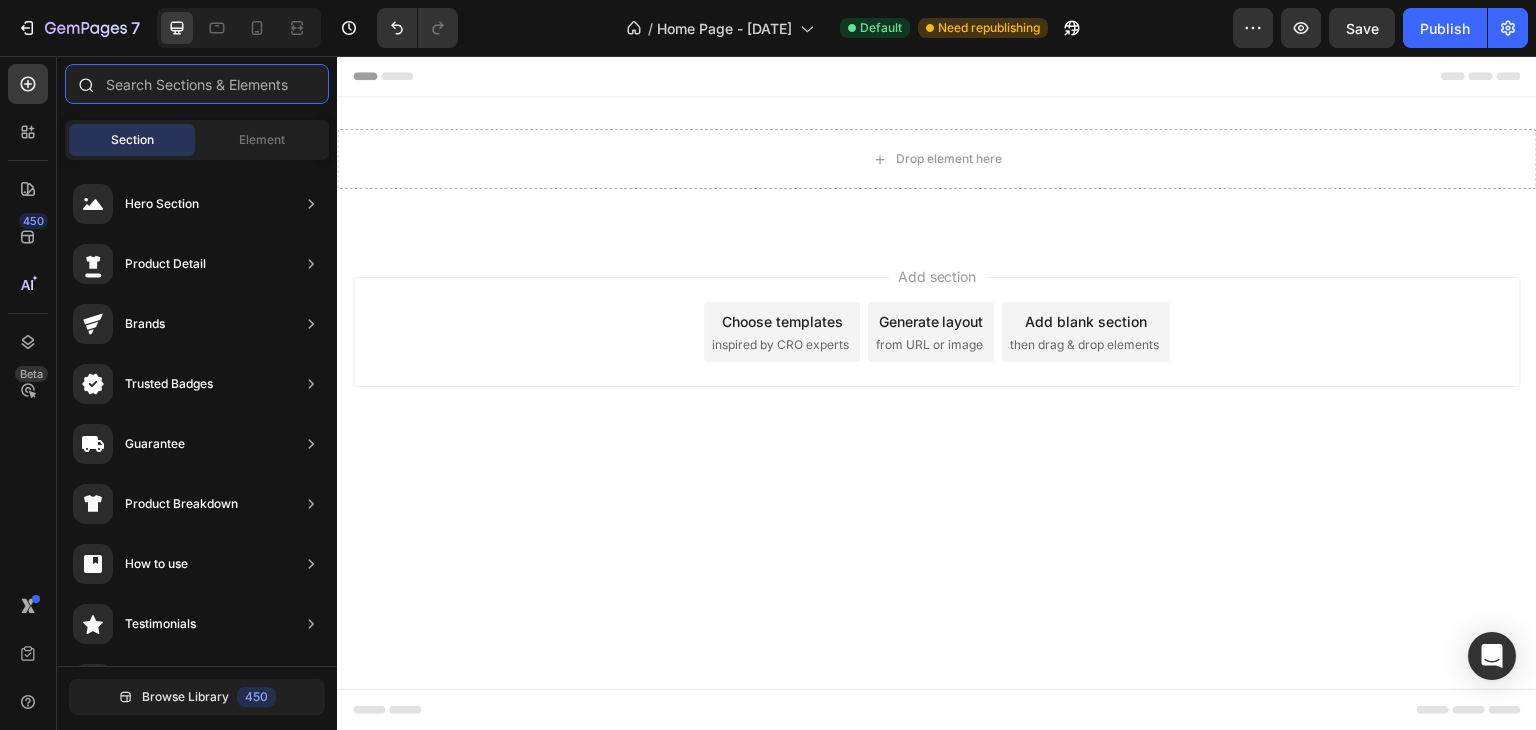 click at bounding box center (197, 84) 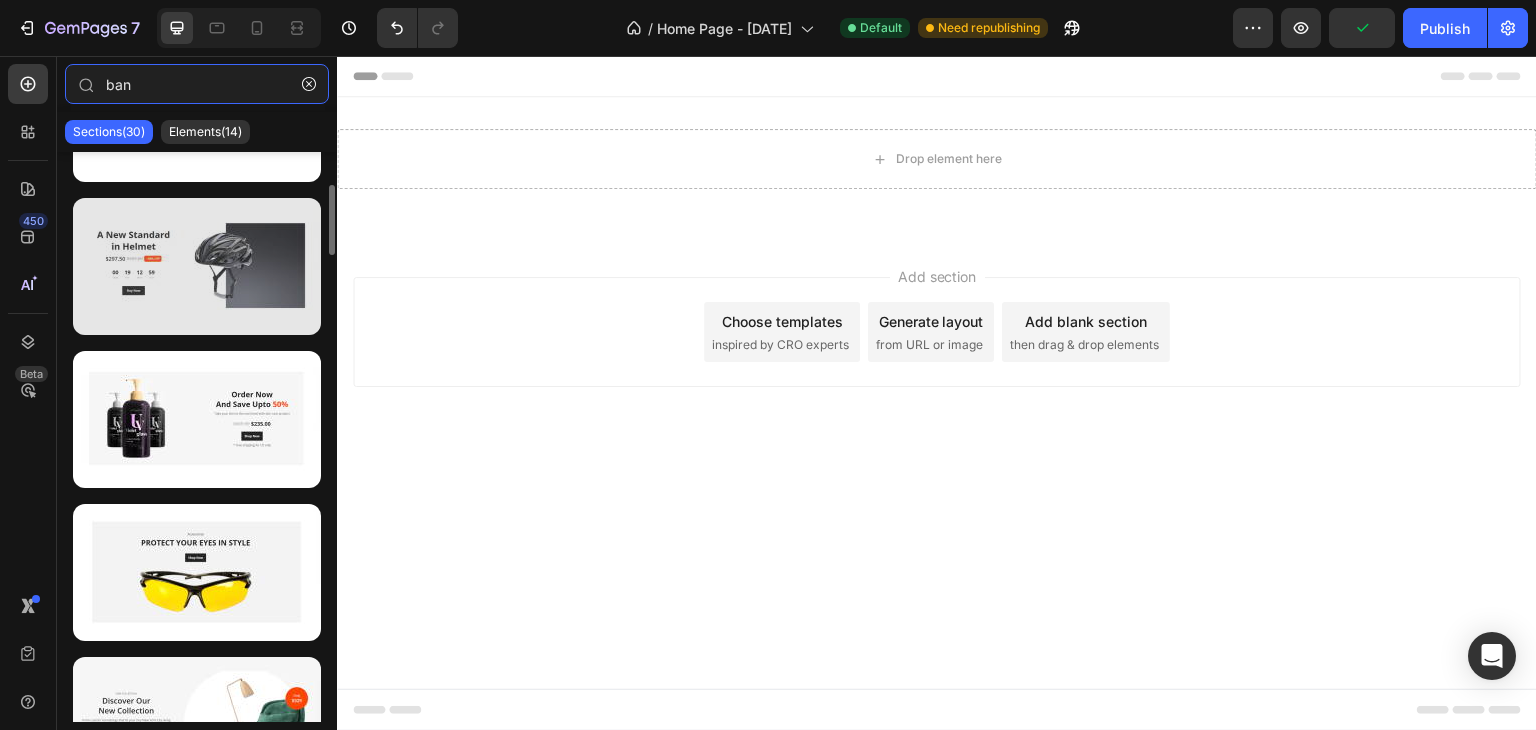 scroll, scrollTop: 568, scrollLeft: 0, axis: vertical 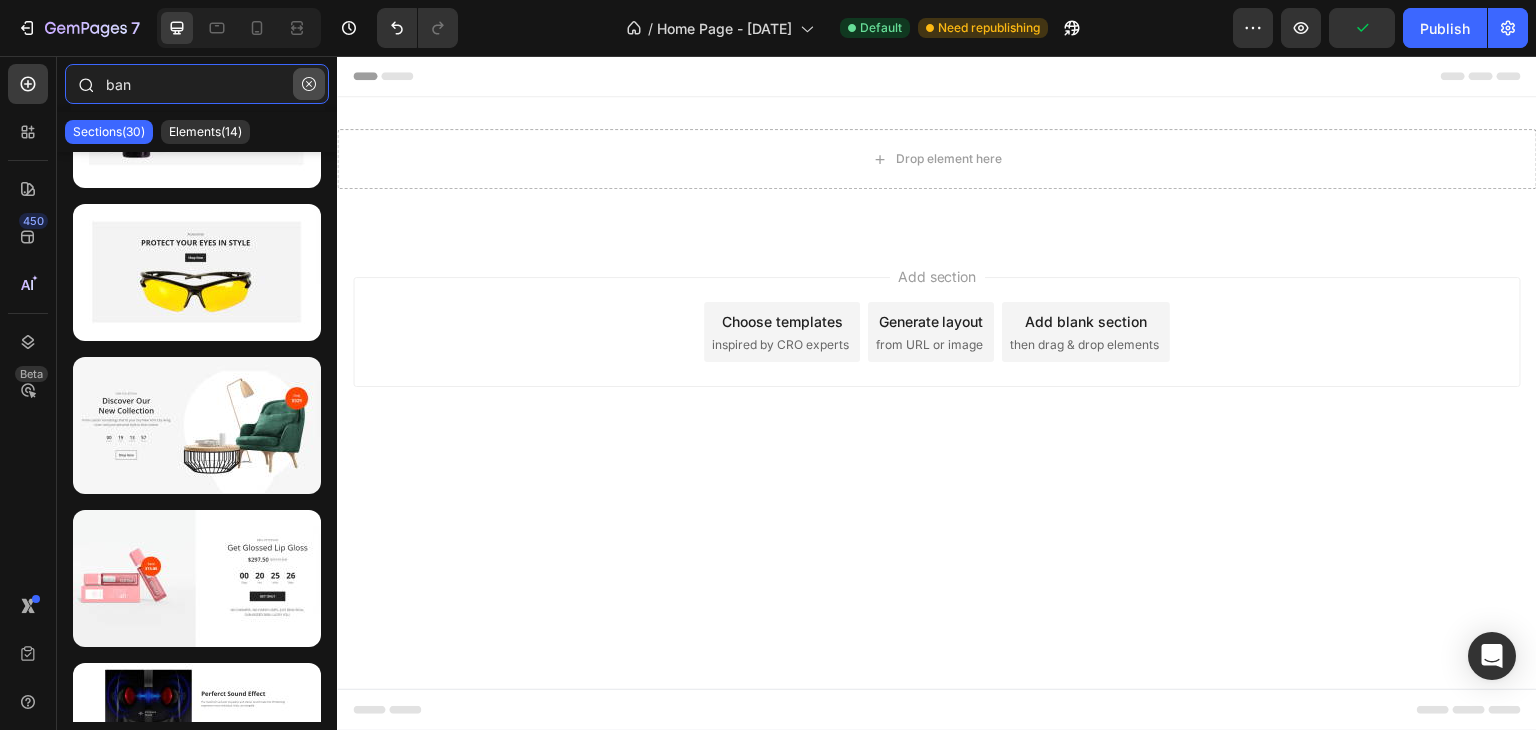 type on "ban" 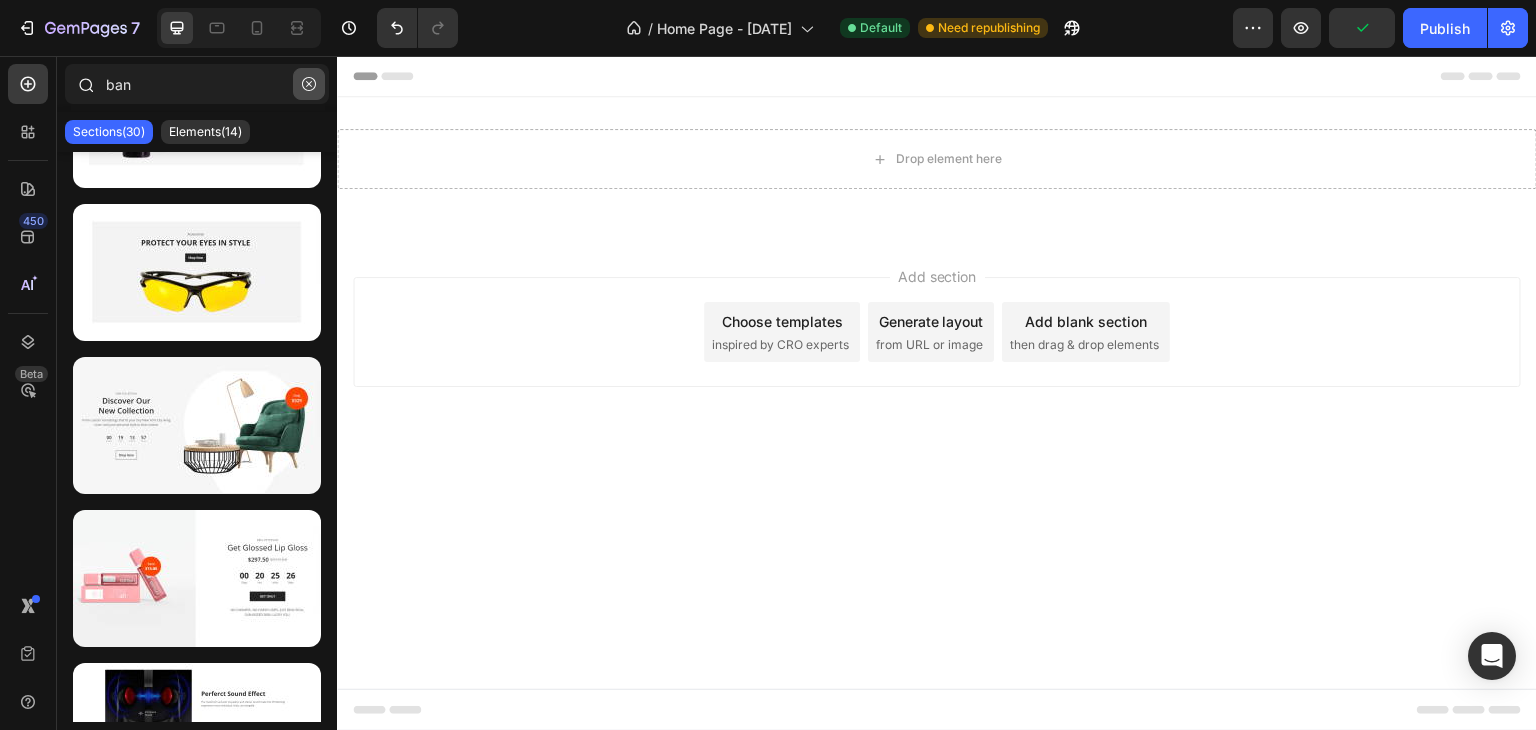 click 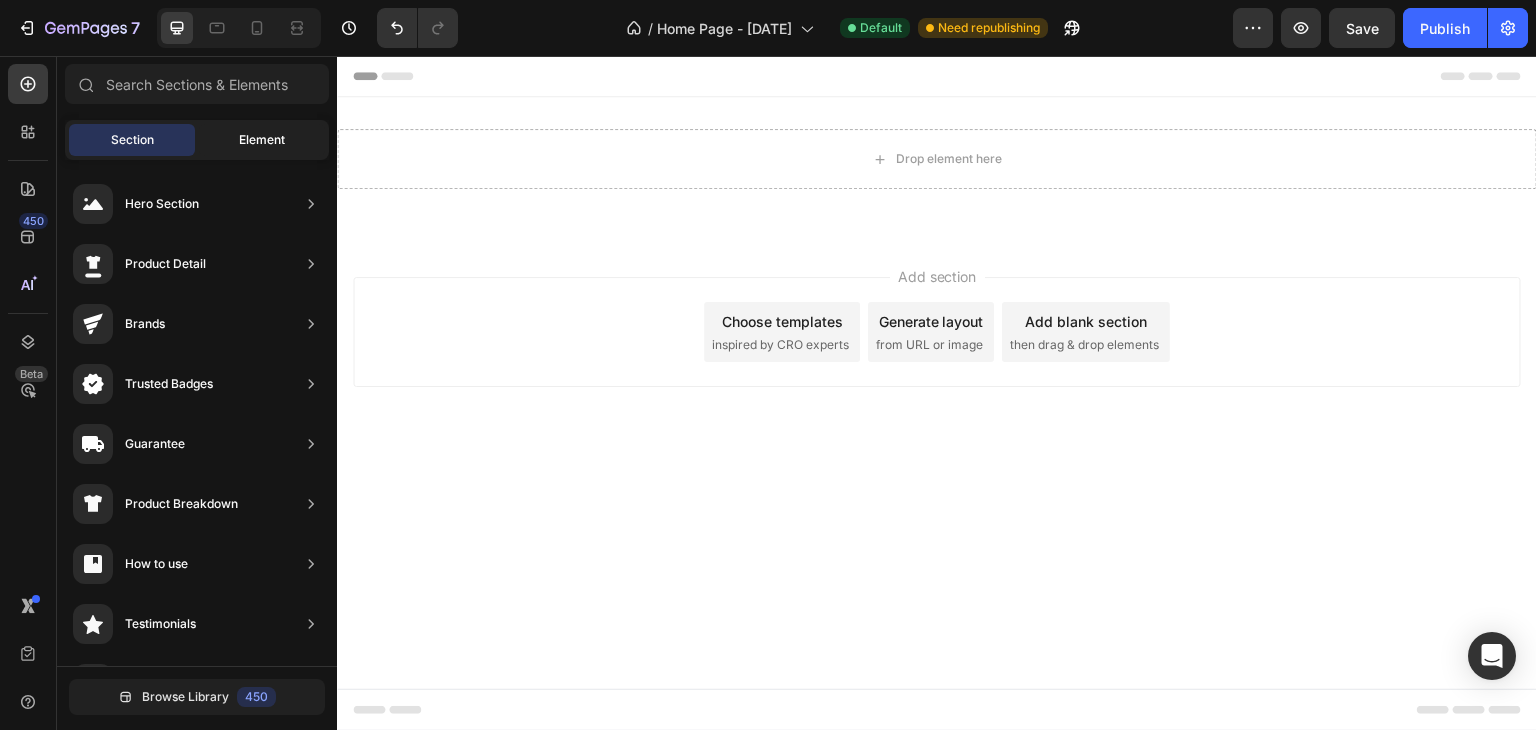 click on "Element" at bounding box center (262, 140) 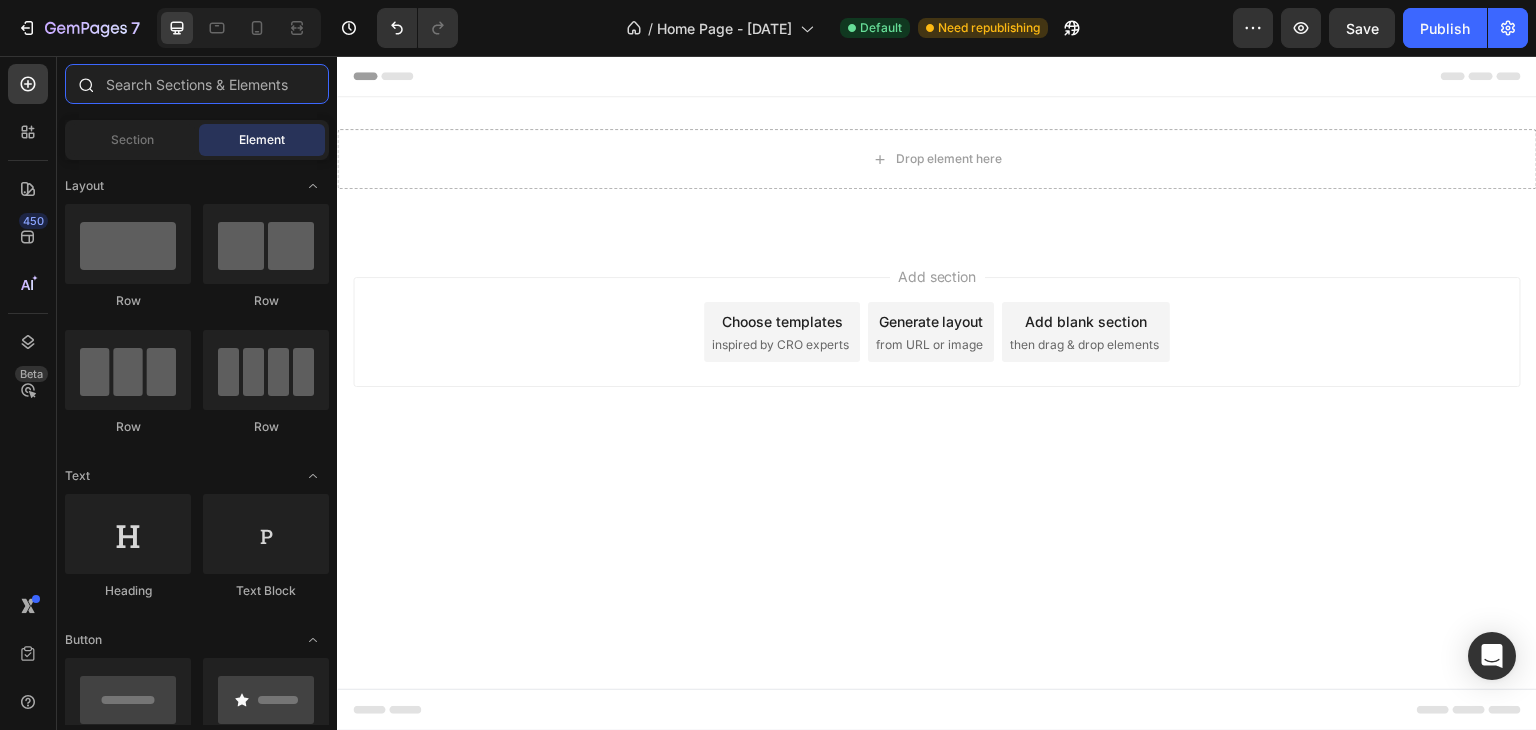 click at bounding box center (197, 84) 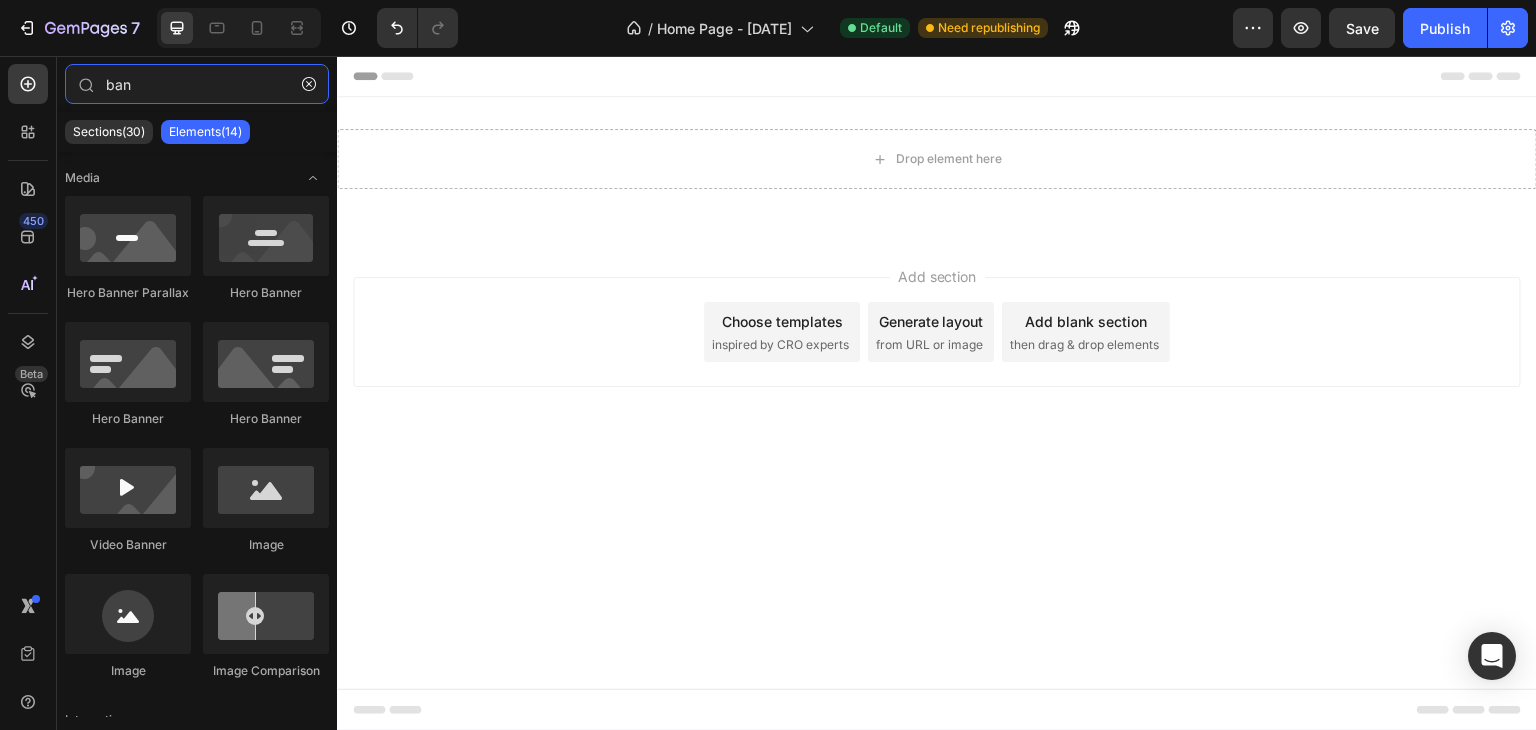 type on "ban" 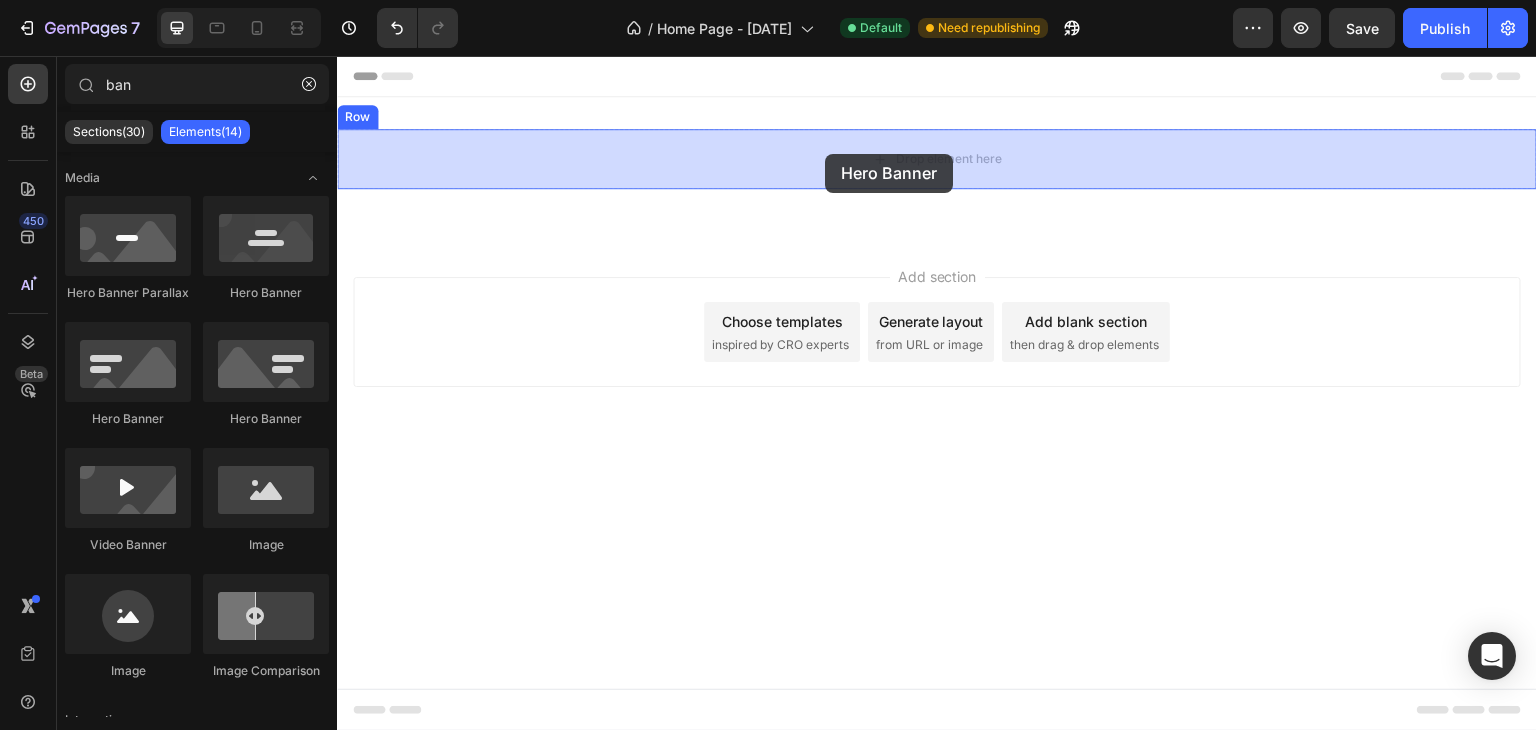 drag, startPoint x: 605, startPoint y: 326, endPoint x: 825, endPoint y: 154, distance: 279.25616 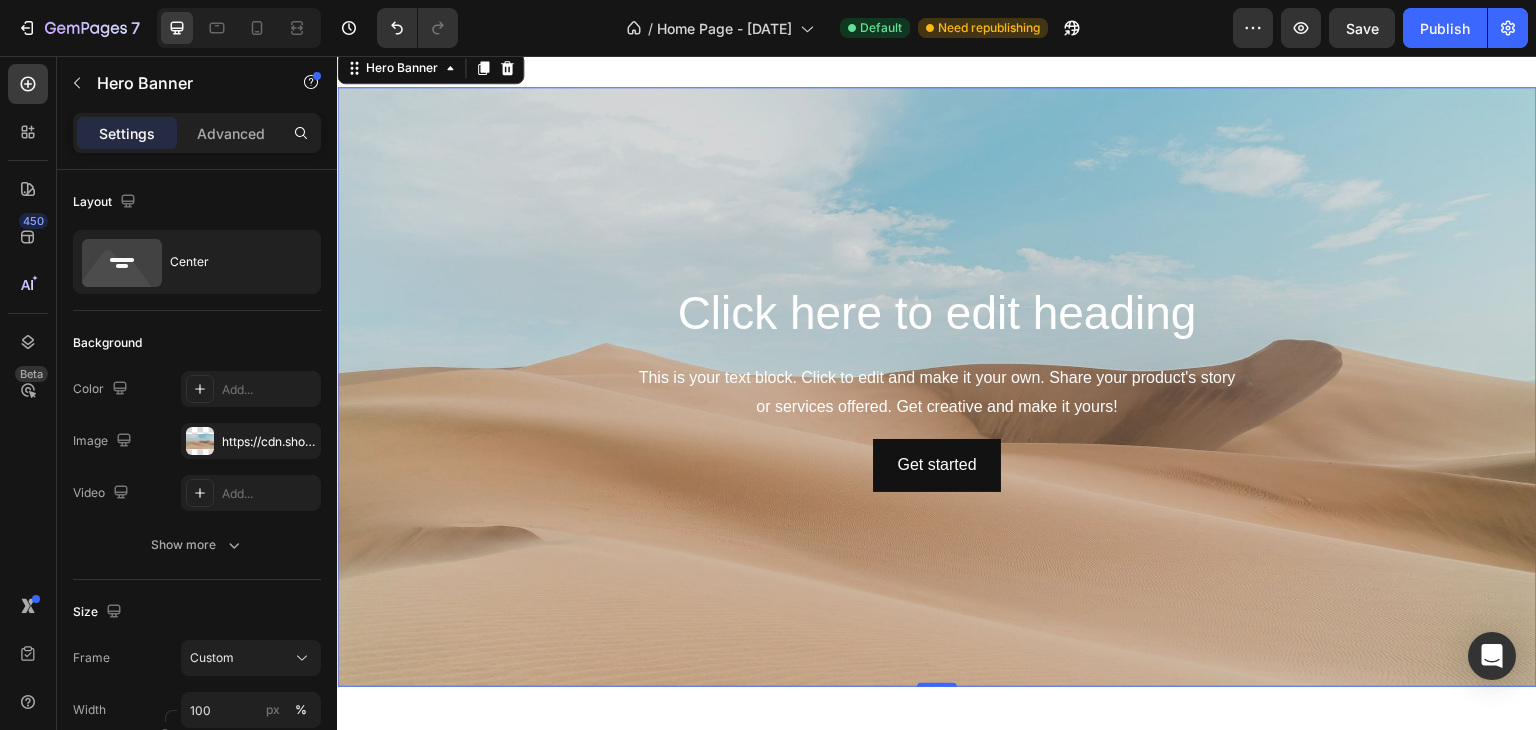 scroll, scrollTop: 33, scrollLeft: 0, axis: vertical 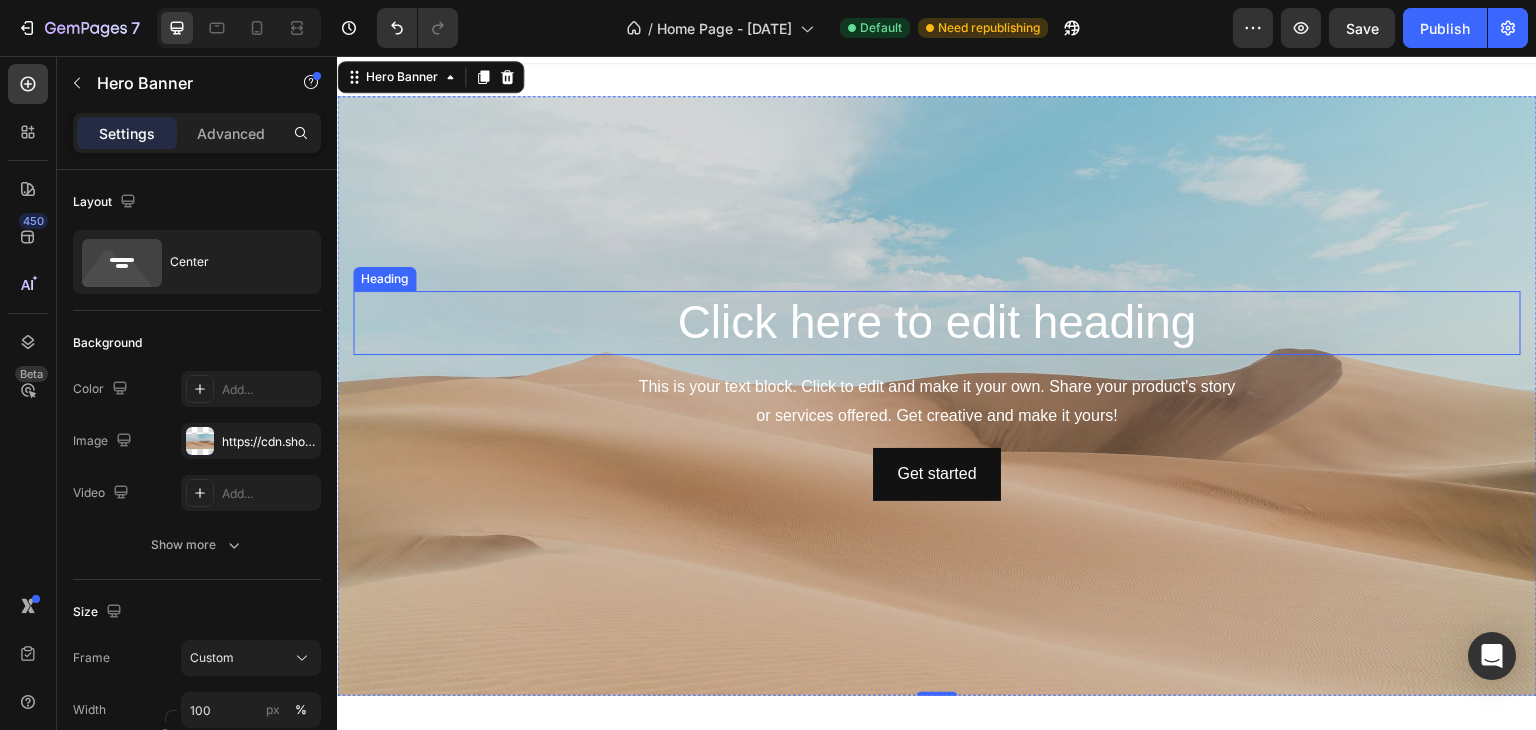 click on "Click here to edit heading" at bounding box center (937, 323) 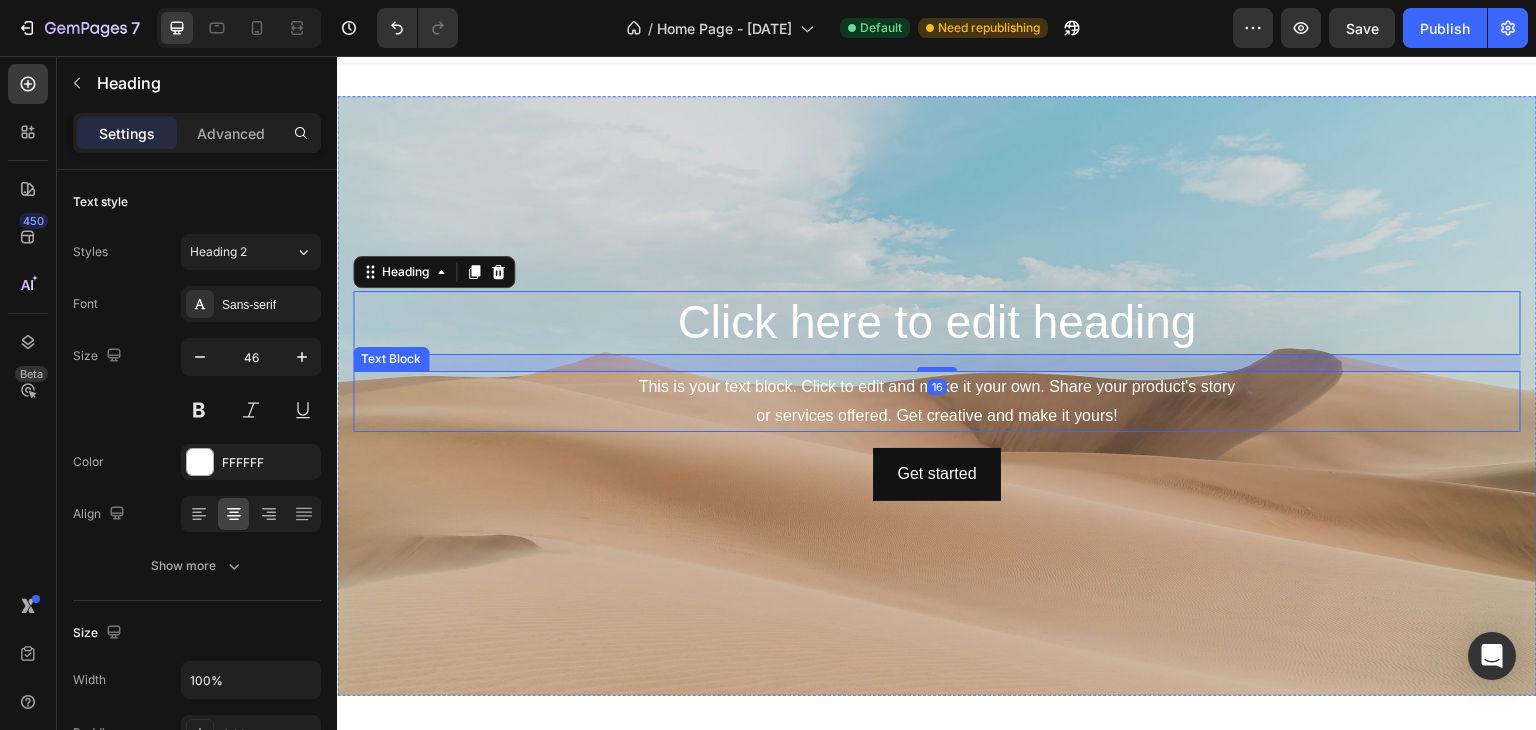 click on "This is your text block. Click to edit and make it your own. Share your product's story                   or services offered. Get creative and make it yours!" at bounding box center [937, 402] 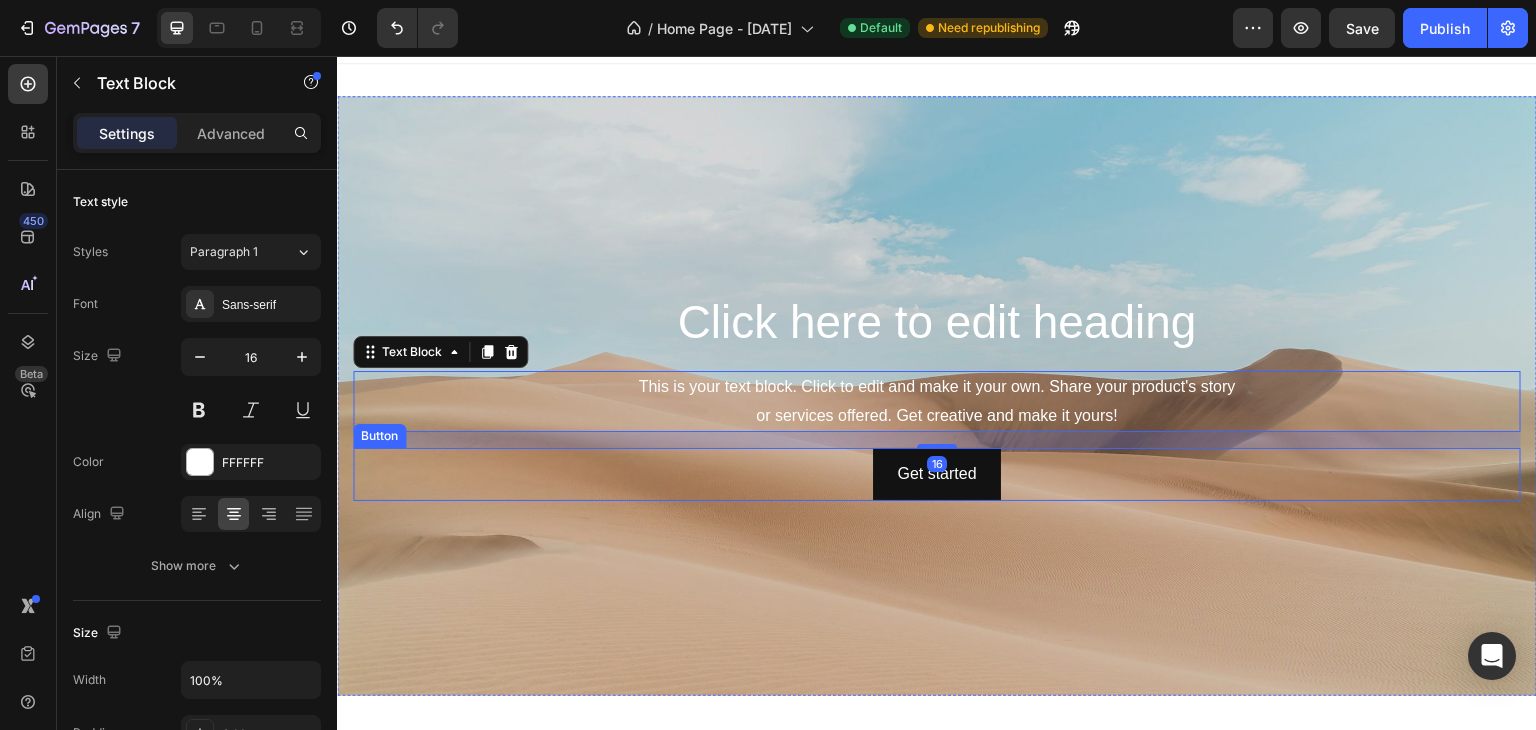 click on "Get started Button" at bounding box center (937, 474) 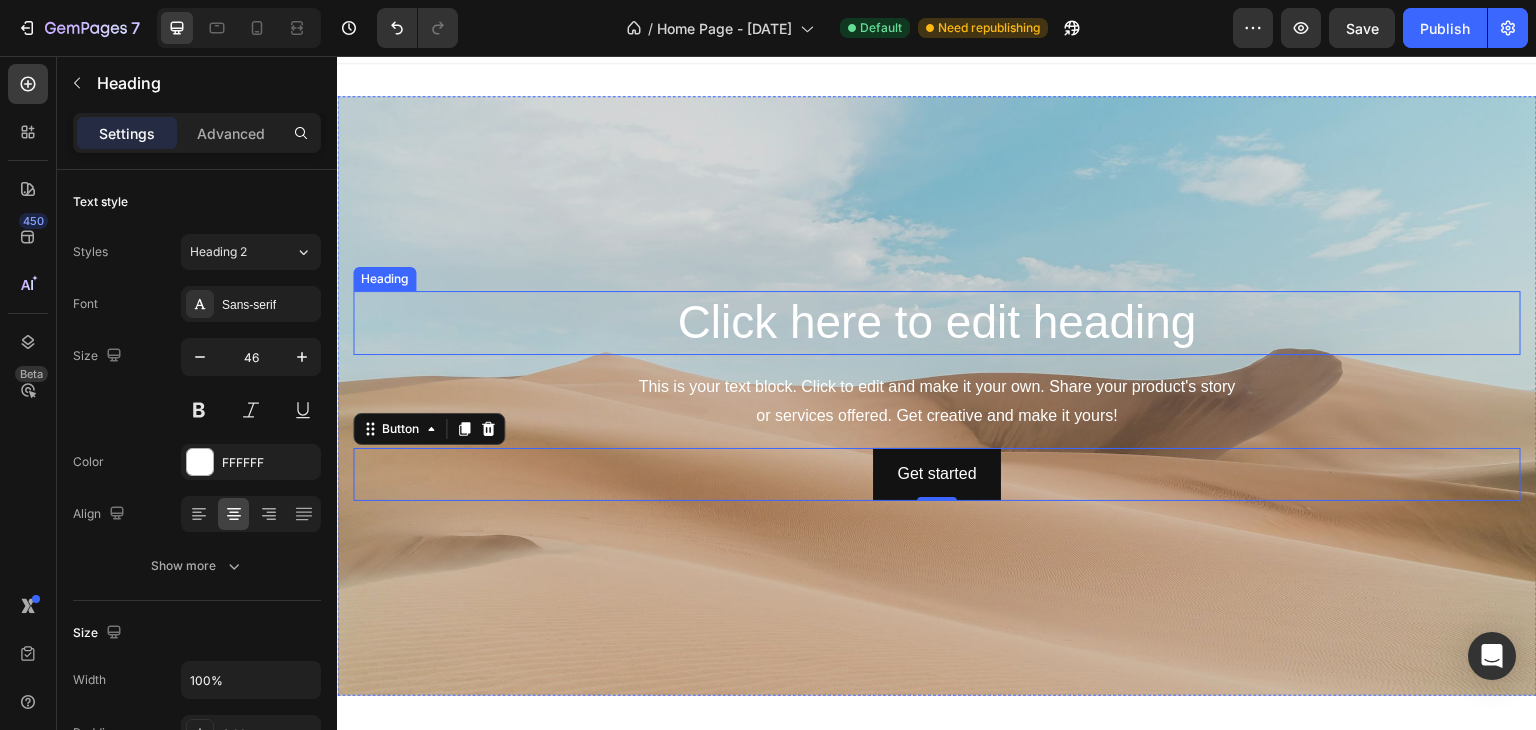 click on "Click here to edit heading" at bounding box center [937, 323] 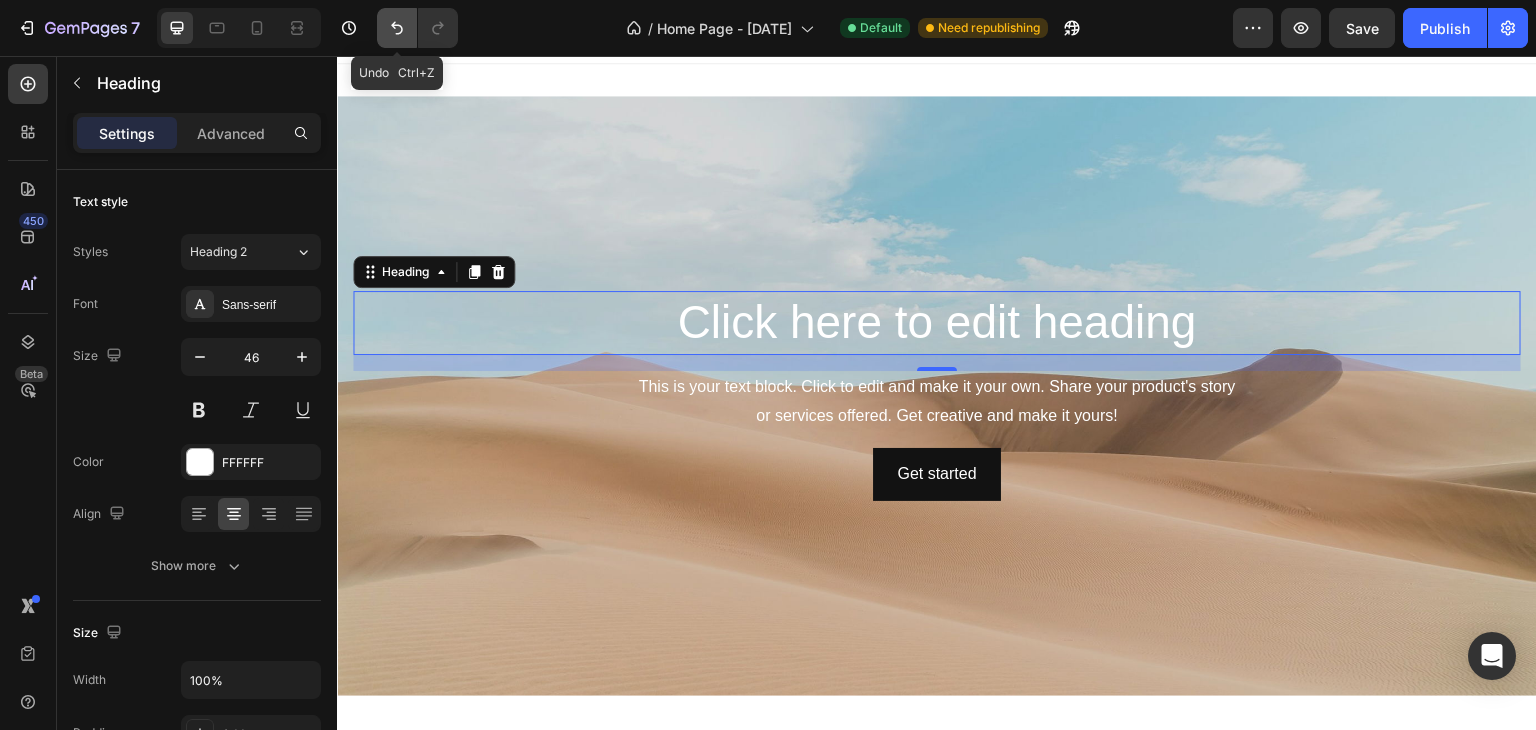 click 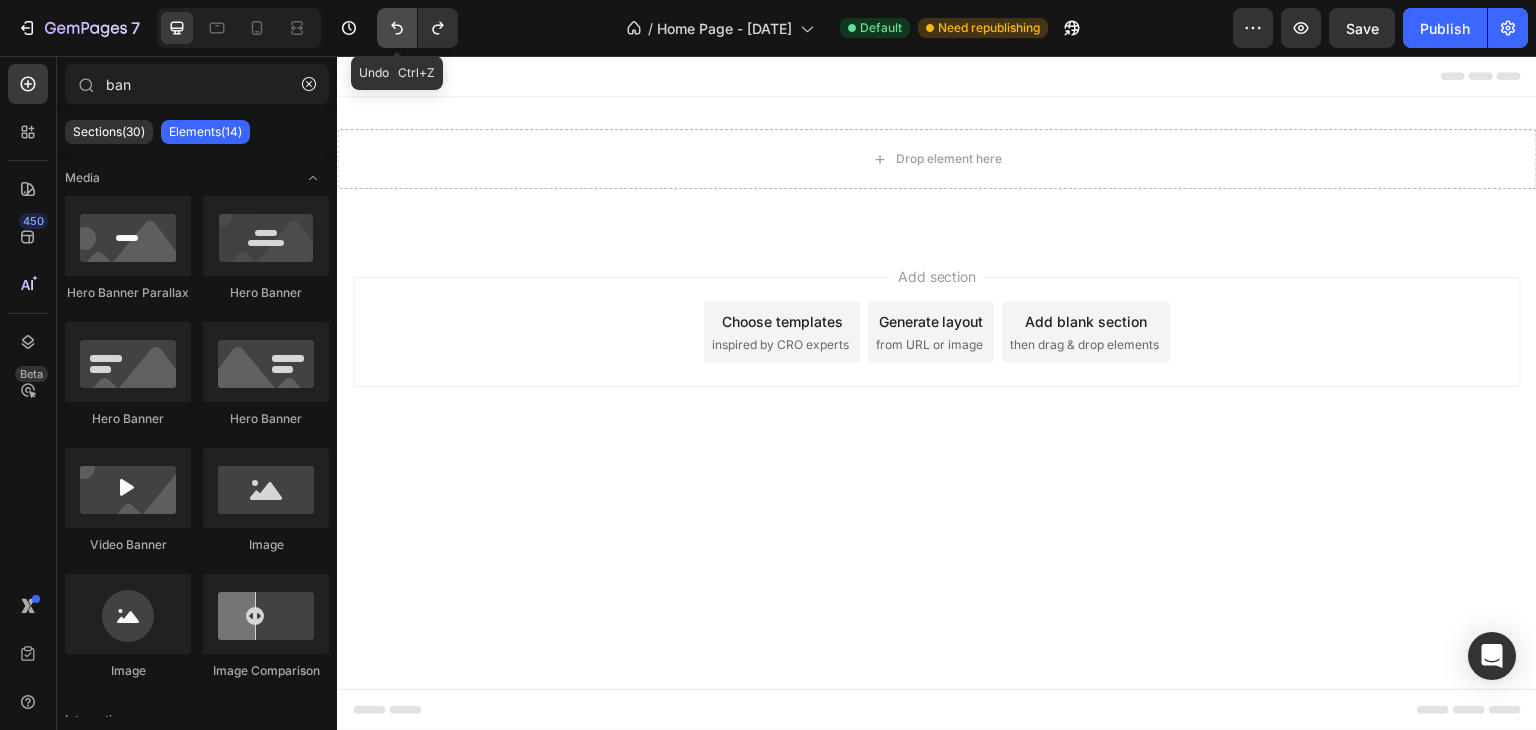 scroll, scrollTop: 0, scrollLeft: 0, axis: both 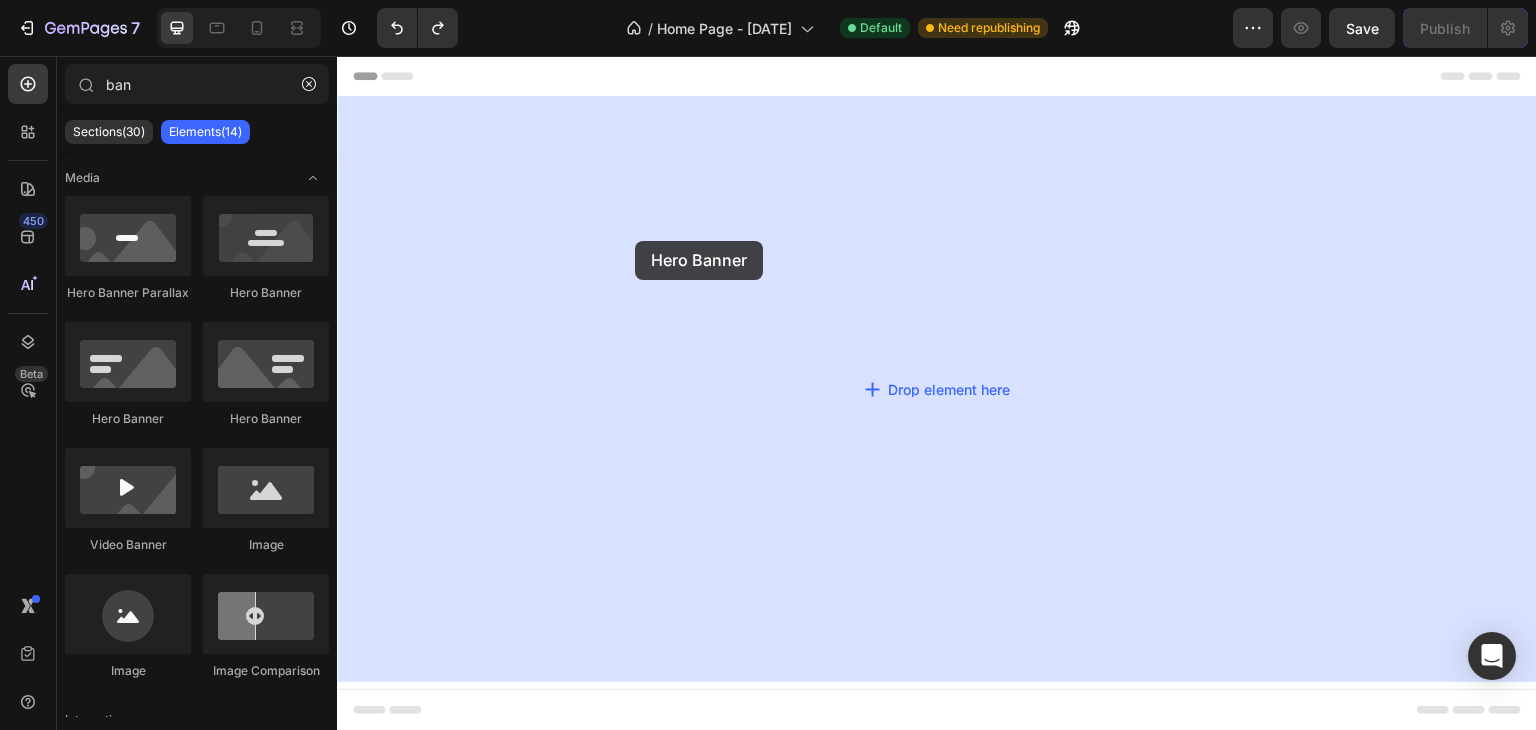 drag, startPoint x: 607, startPoint y: 293, endPoint x: 388, endPoint y: 249, distance: 223.37636 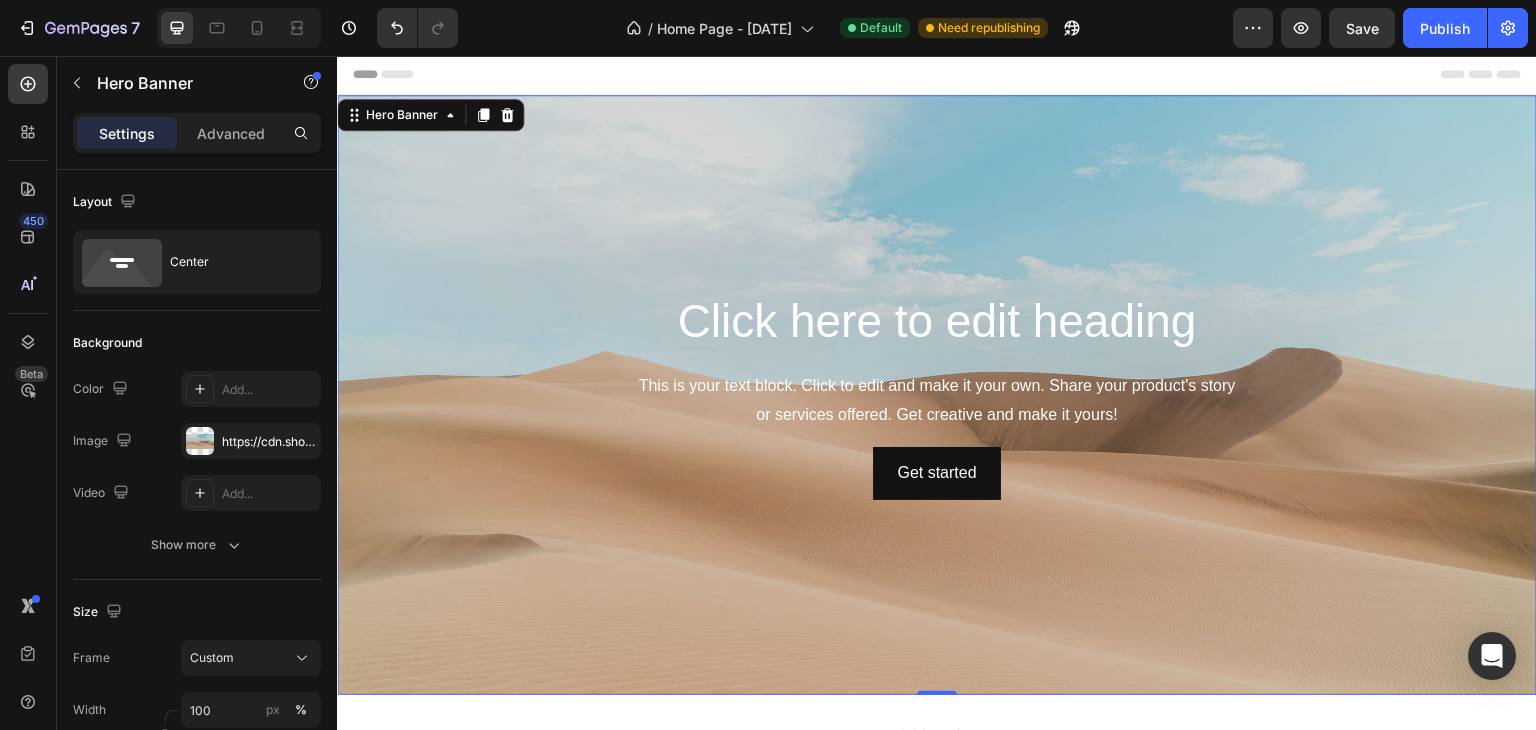 scroll, scrollTop: 0, scrollLeft: 0, axis: both 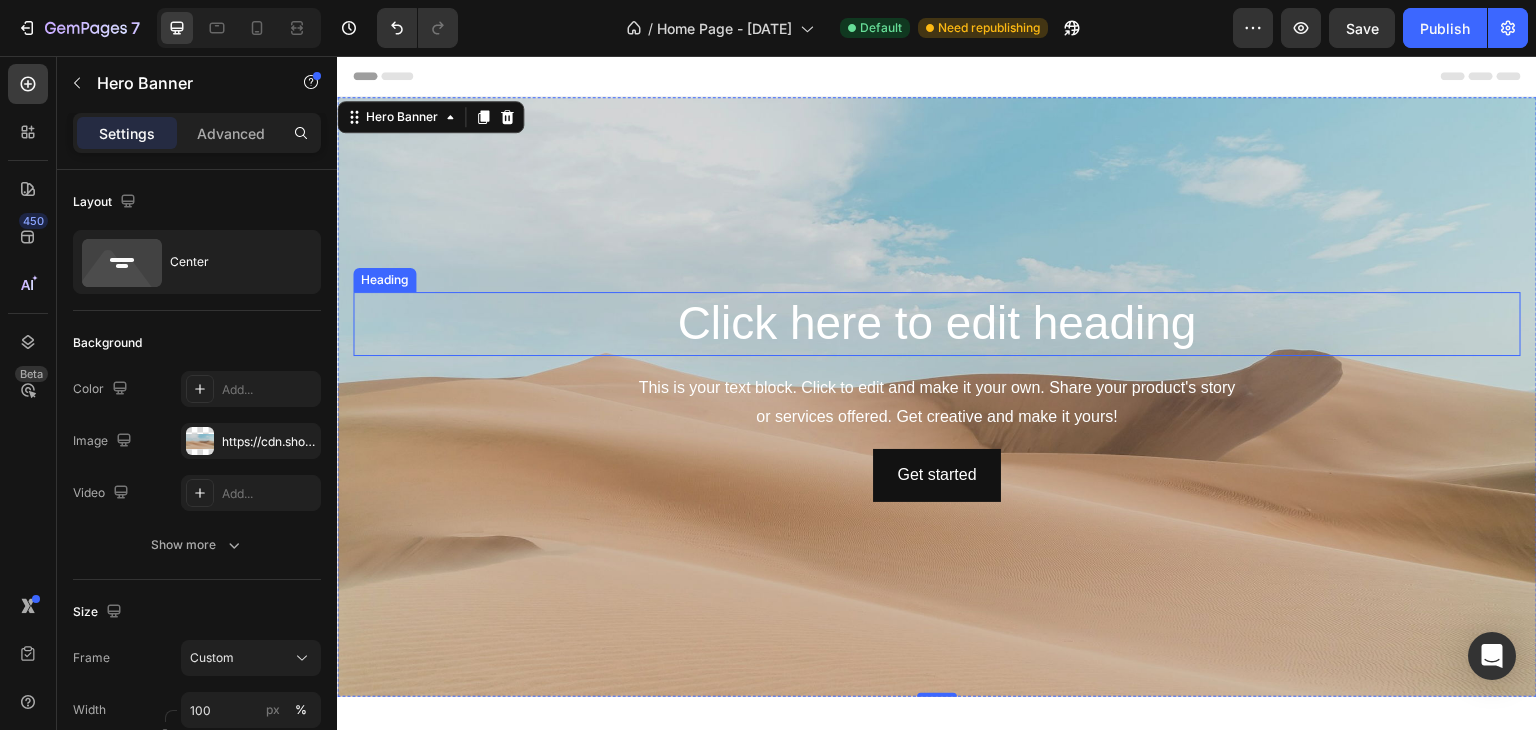 click on "Click here to edit heading" at bounding box center [937, 324] 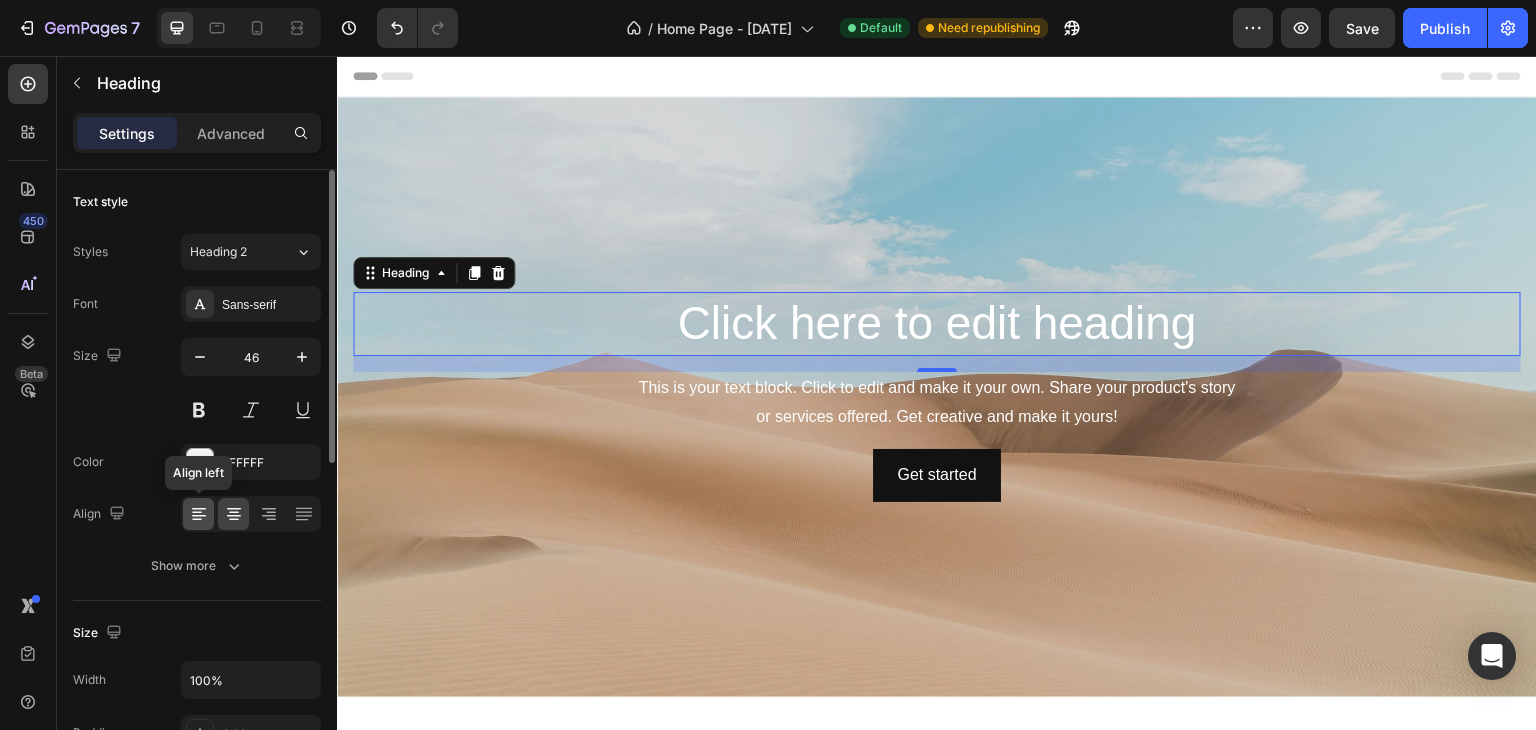 click 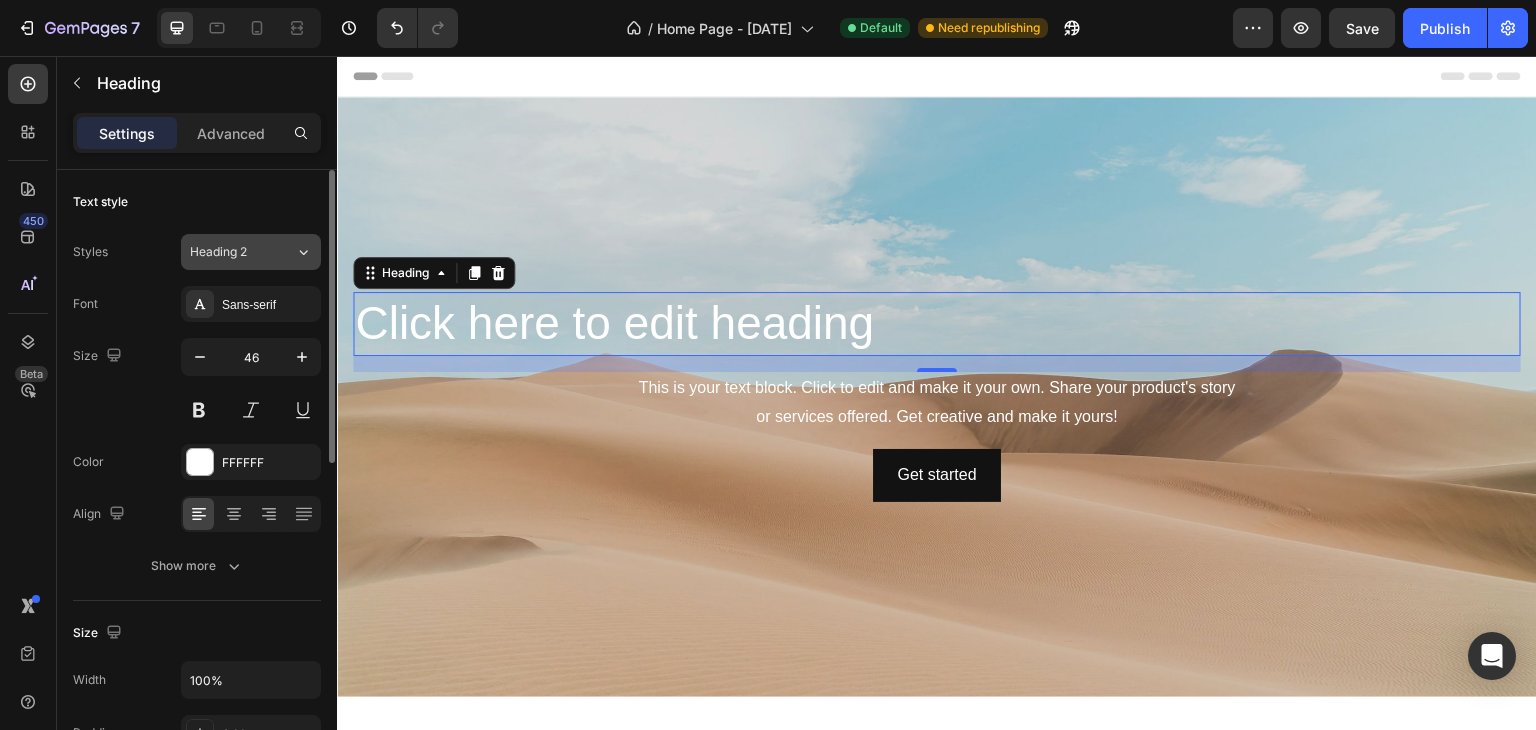 click on "Heading 2" 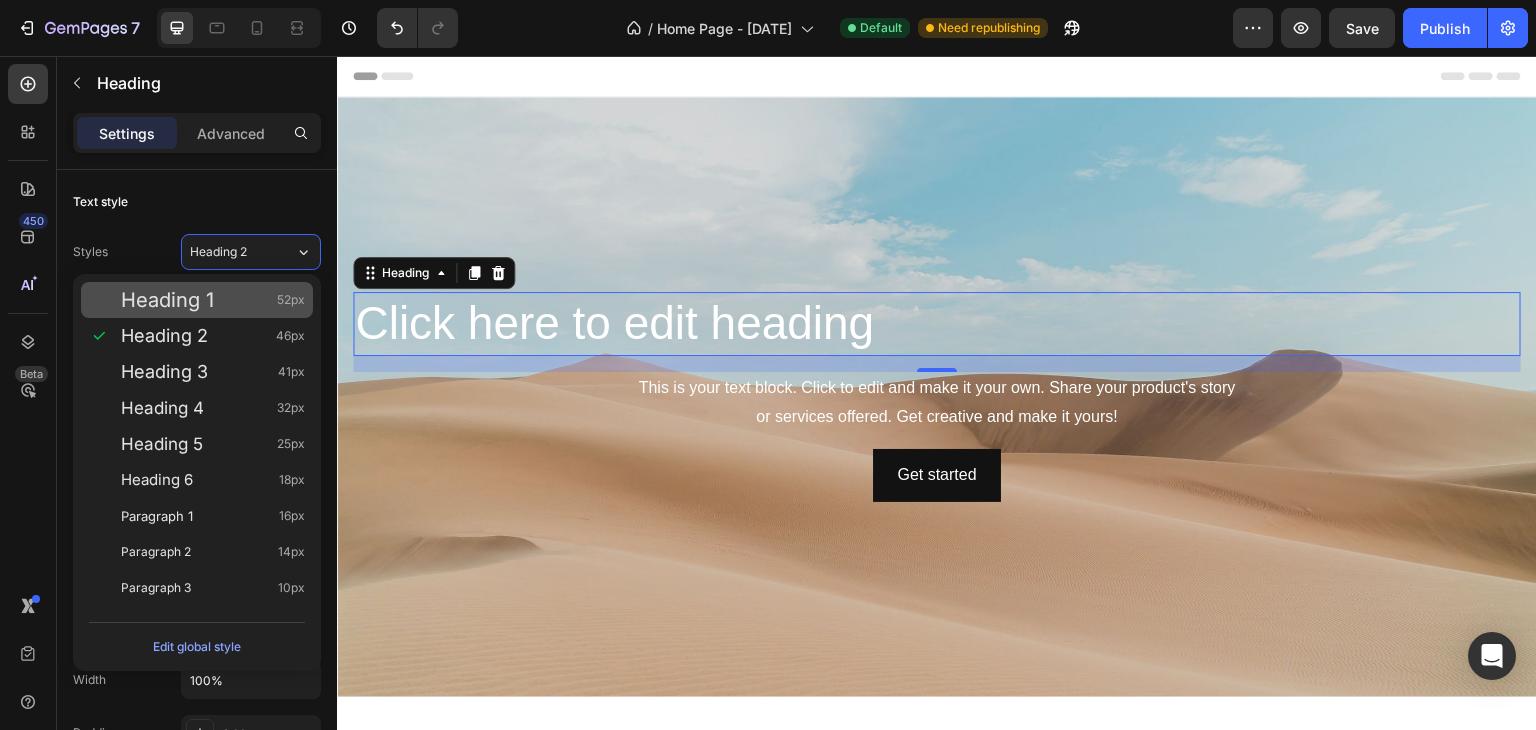 click on "Heading 1 52px" at bounding box center (213, 300) 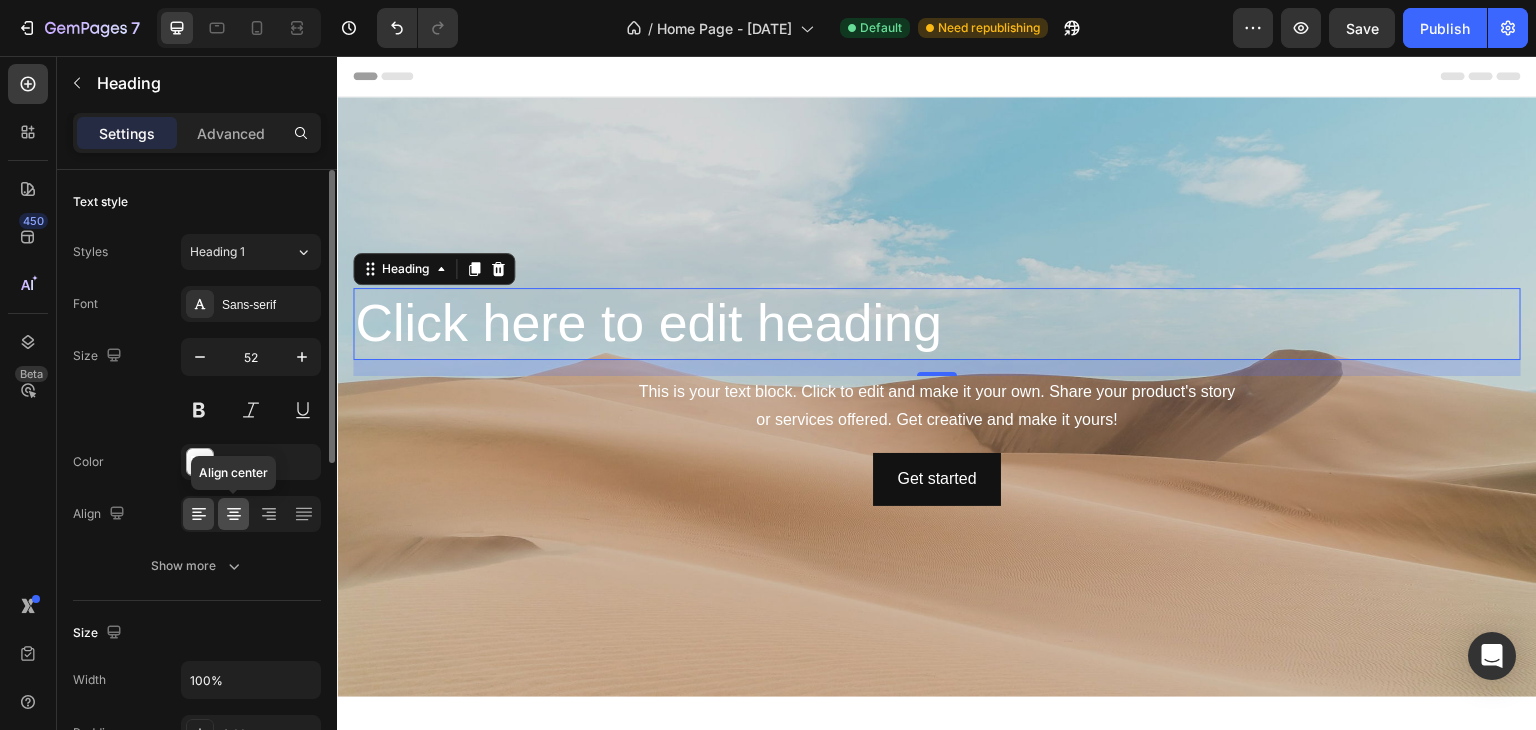 scroll, scrollTop: 134, scrollLeft: 0, axis: vertical 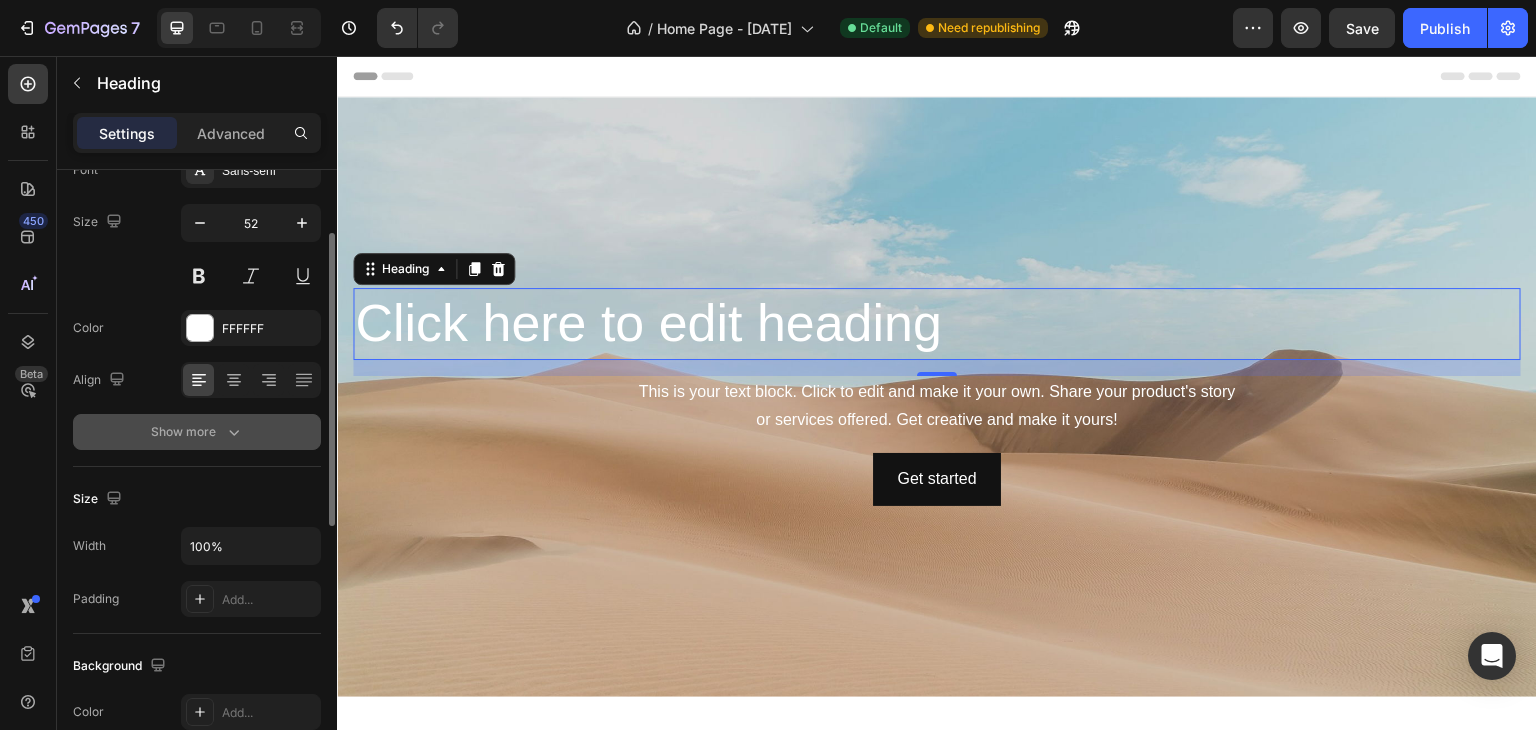 click on "Show more" at bounding box center (197, 432) 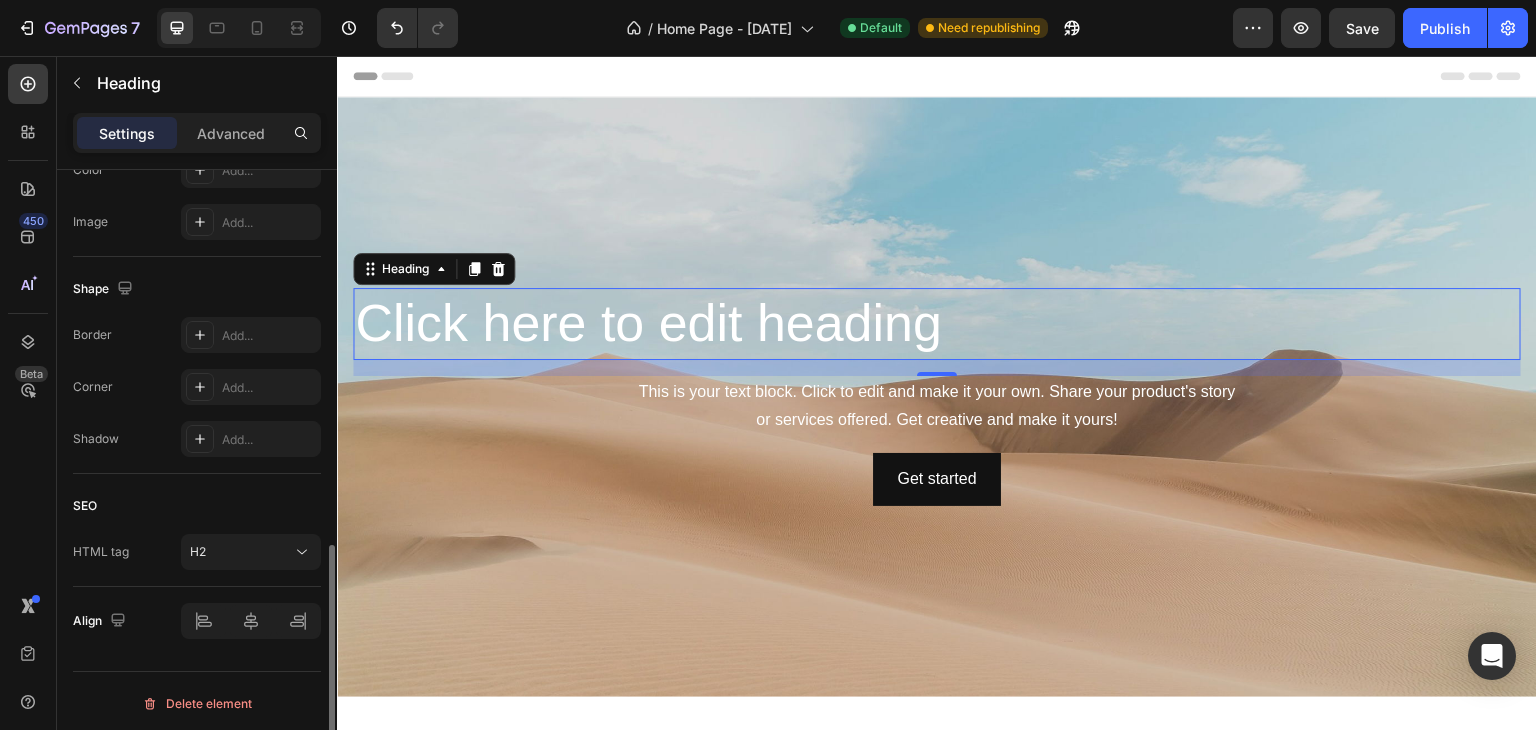 scroll, scrollTop: 942, scrollLeft: 0, axis: vertical 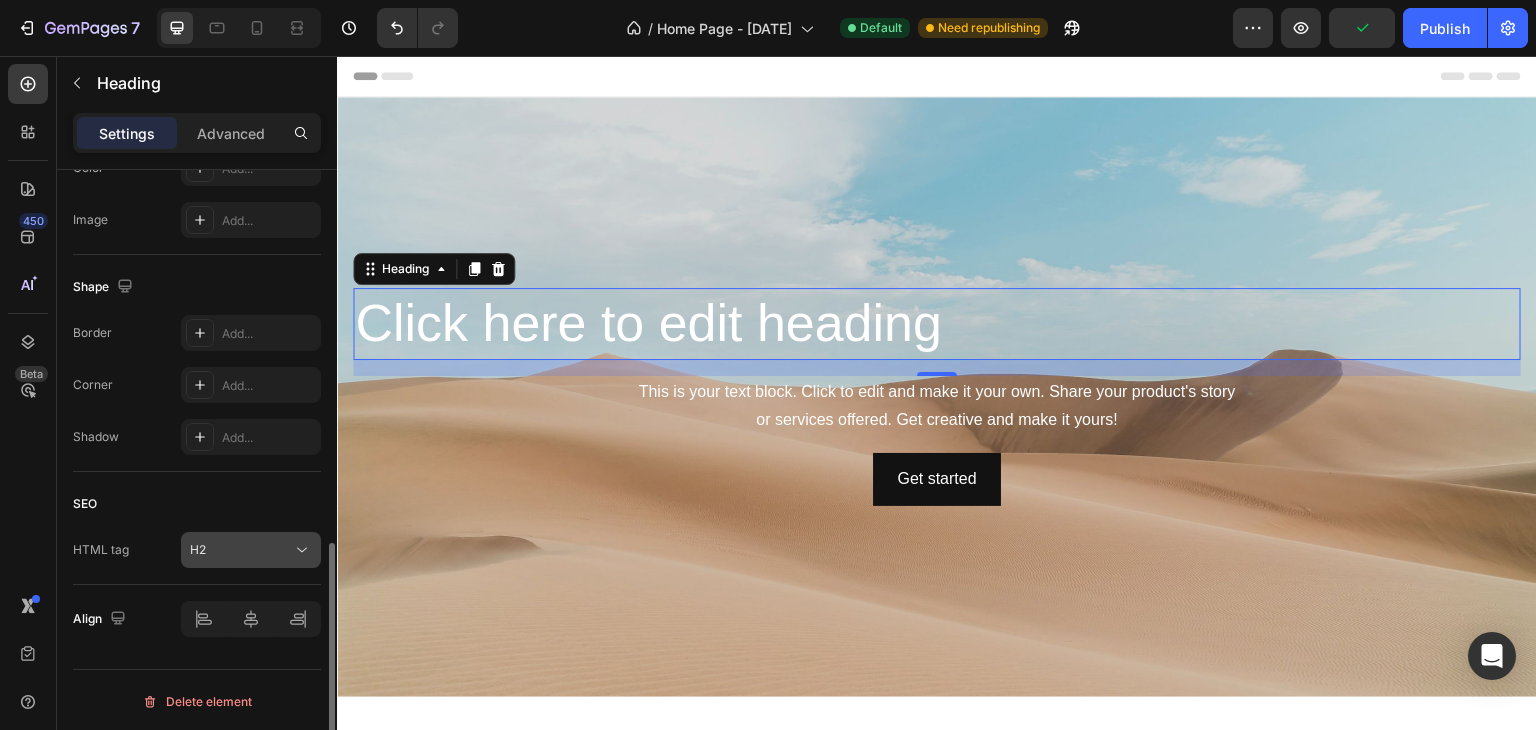 click on "H2" 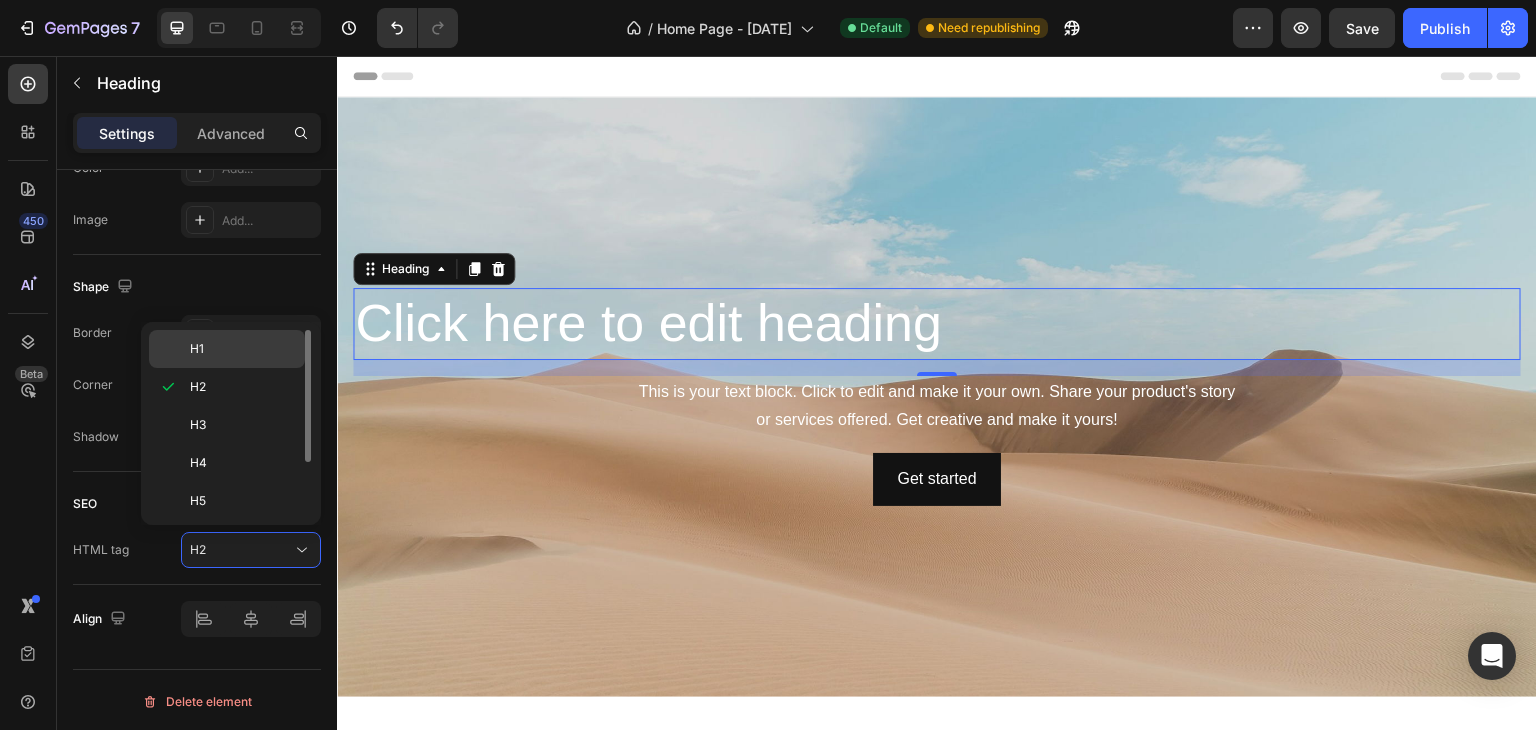 click on "H1" 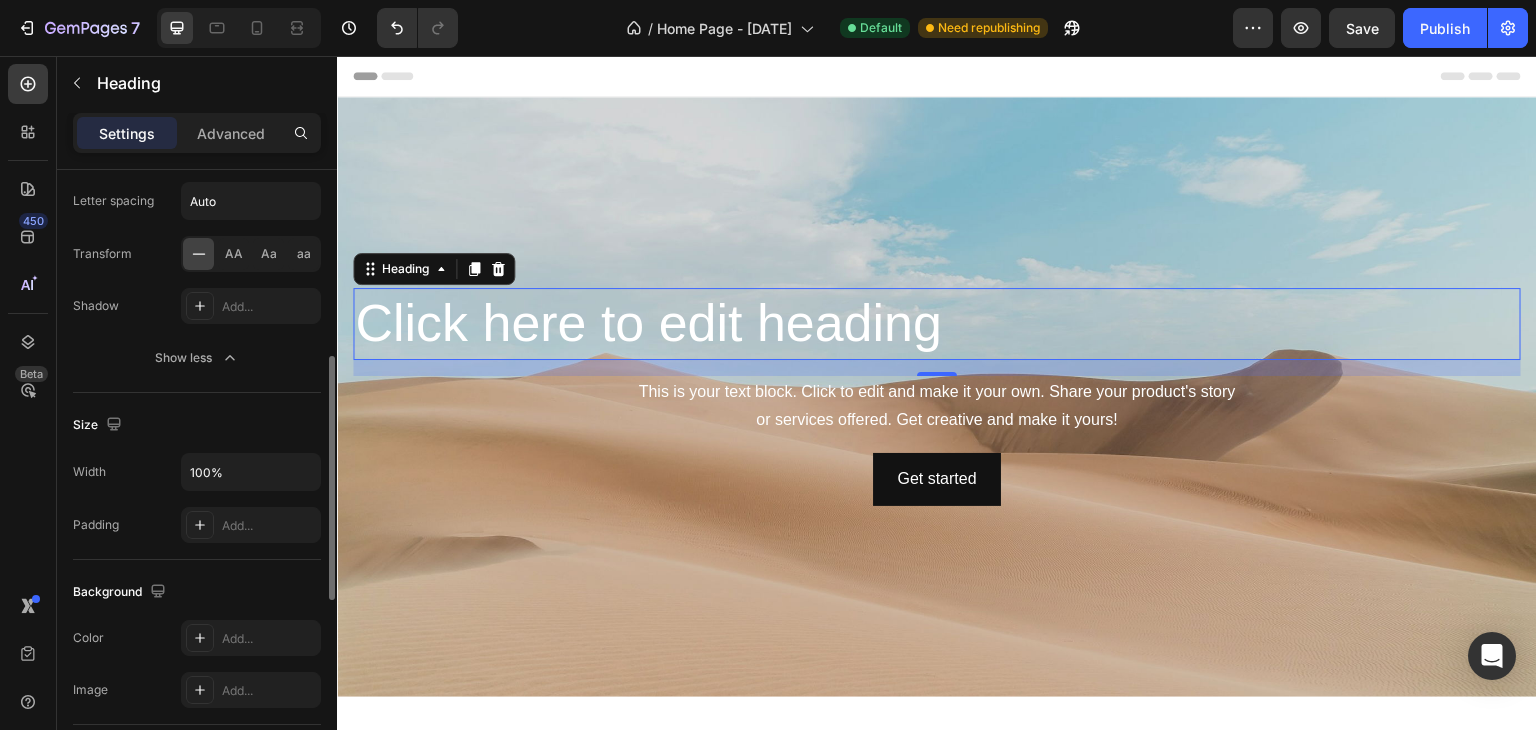 scroll, scrollTop: 239, scrollLeft: 0, axis: vertical 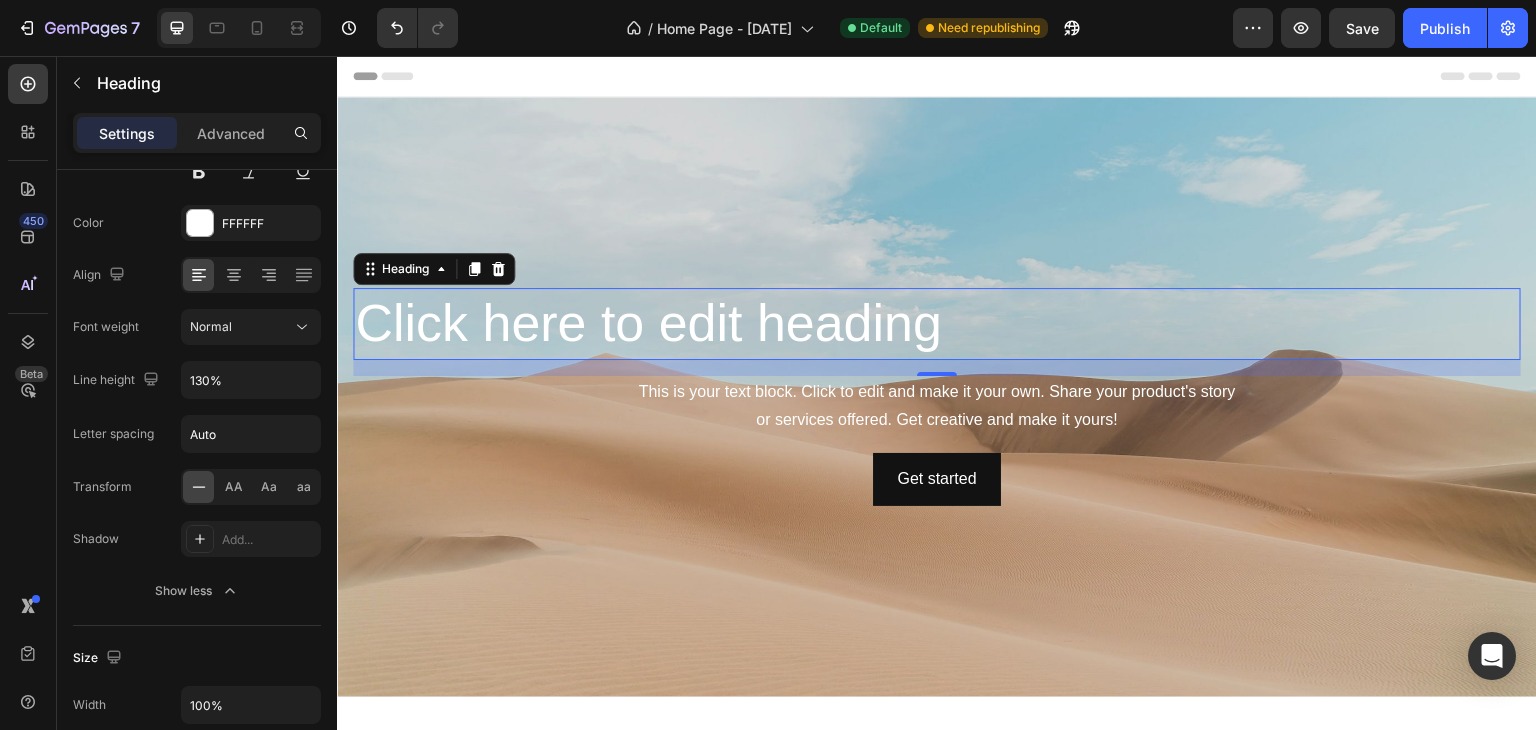 click on "Click here to edit heading" at bounding box center (937, 324) 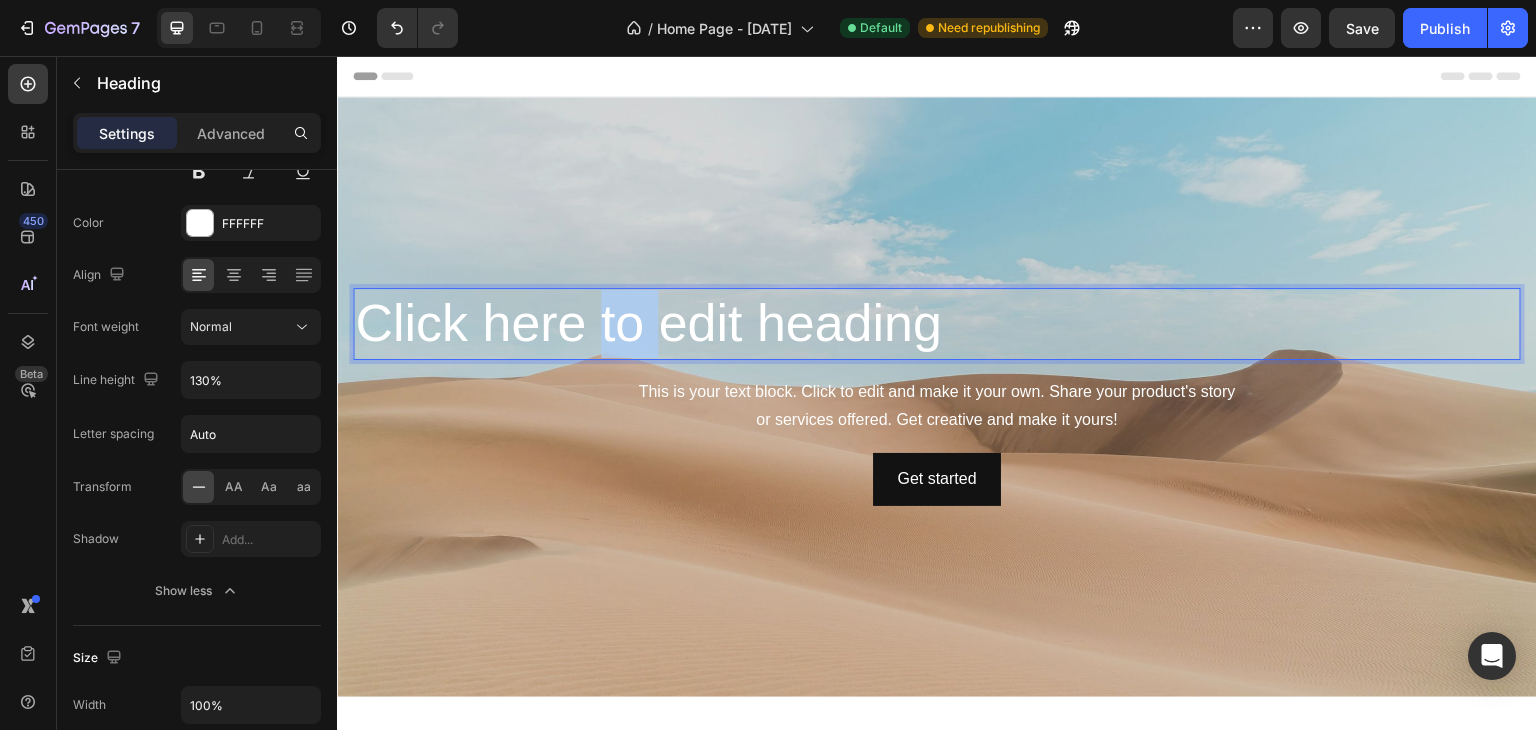 click on "Click here to edit heading" at bounding box center [937, 324] 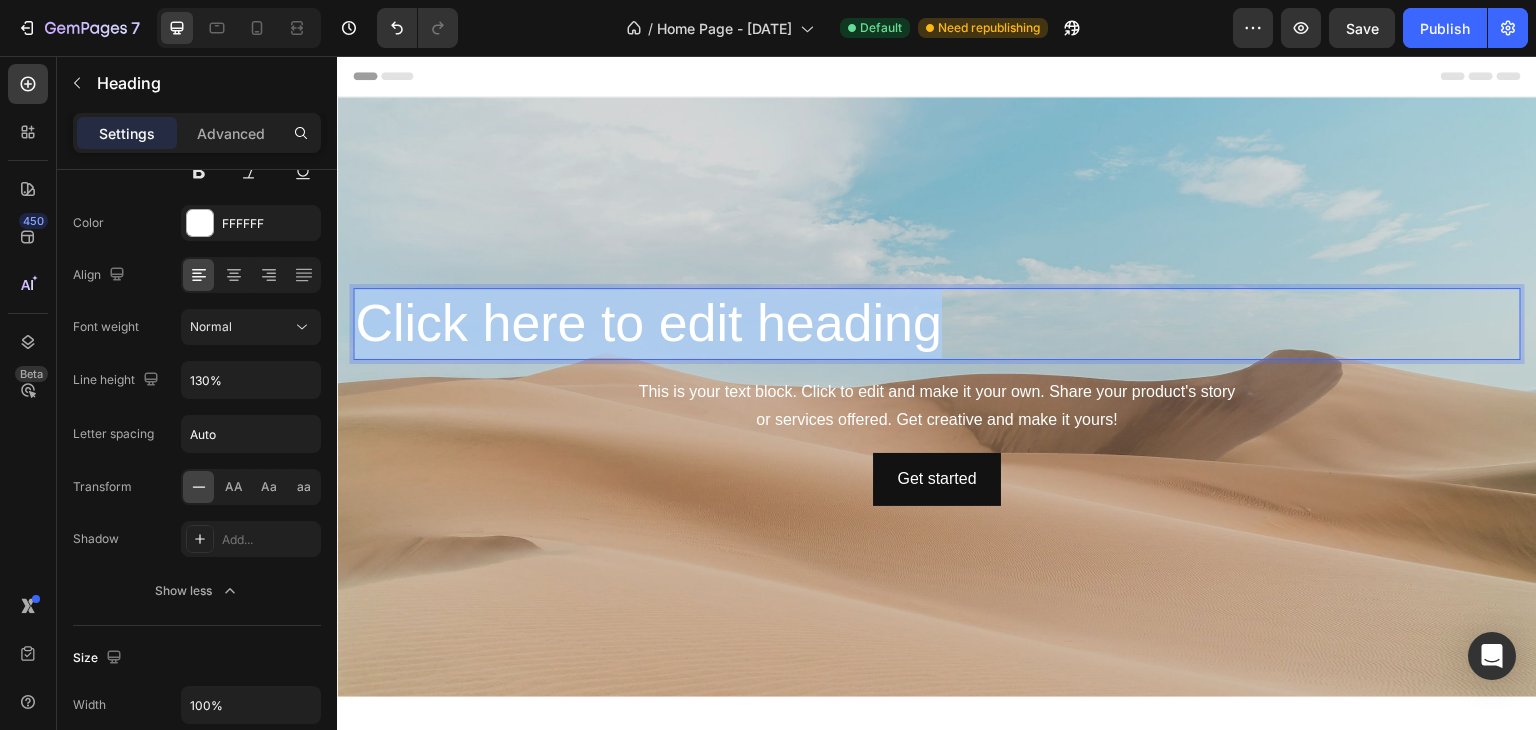 click on "Click here to edit heading" at bounding box center [937, 324] 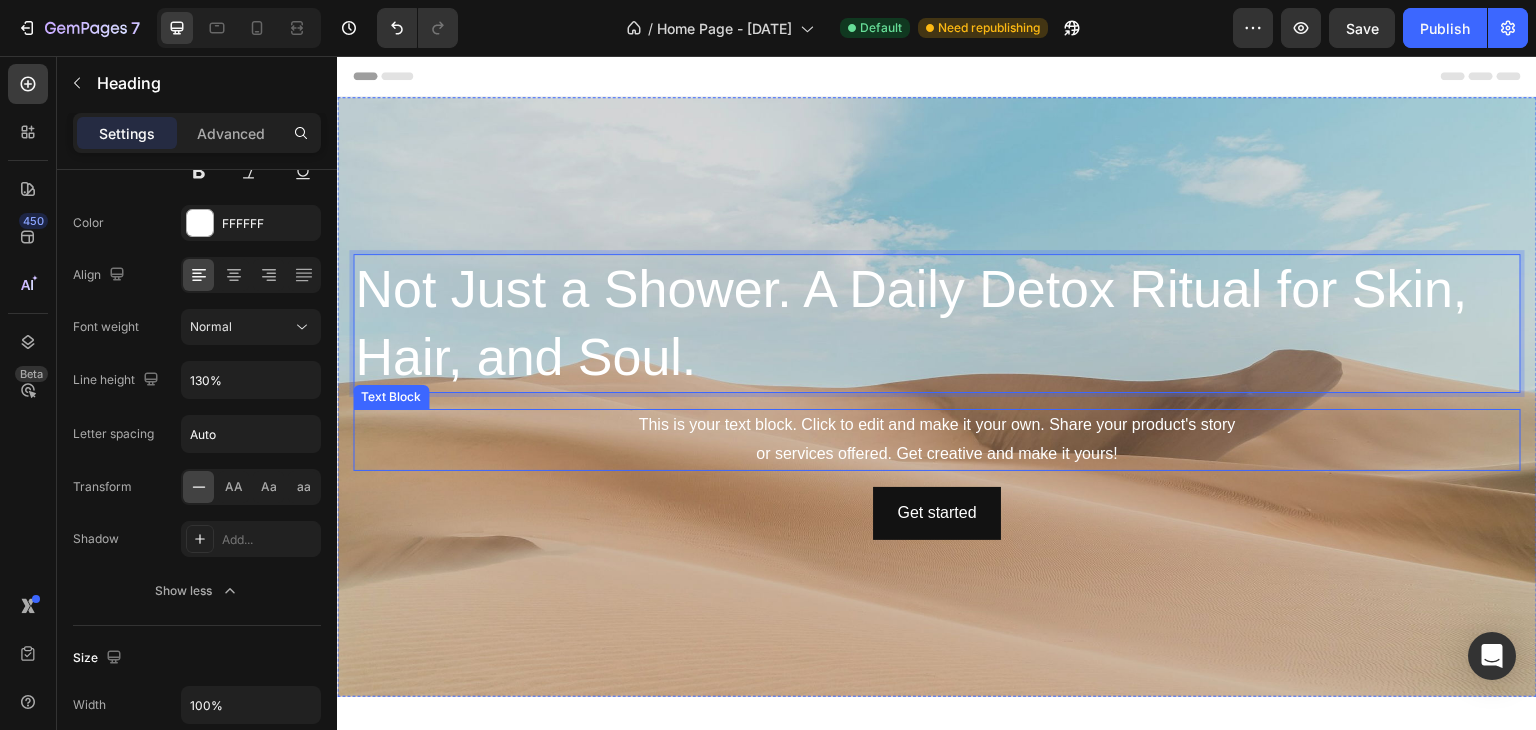 click on "Get started Button" at bounding box center [937, 513] 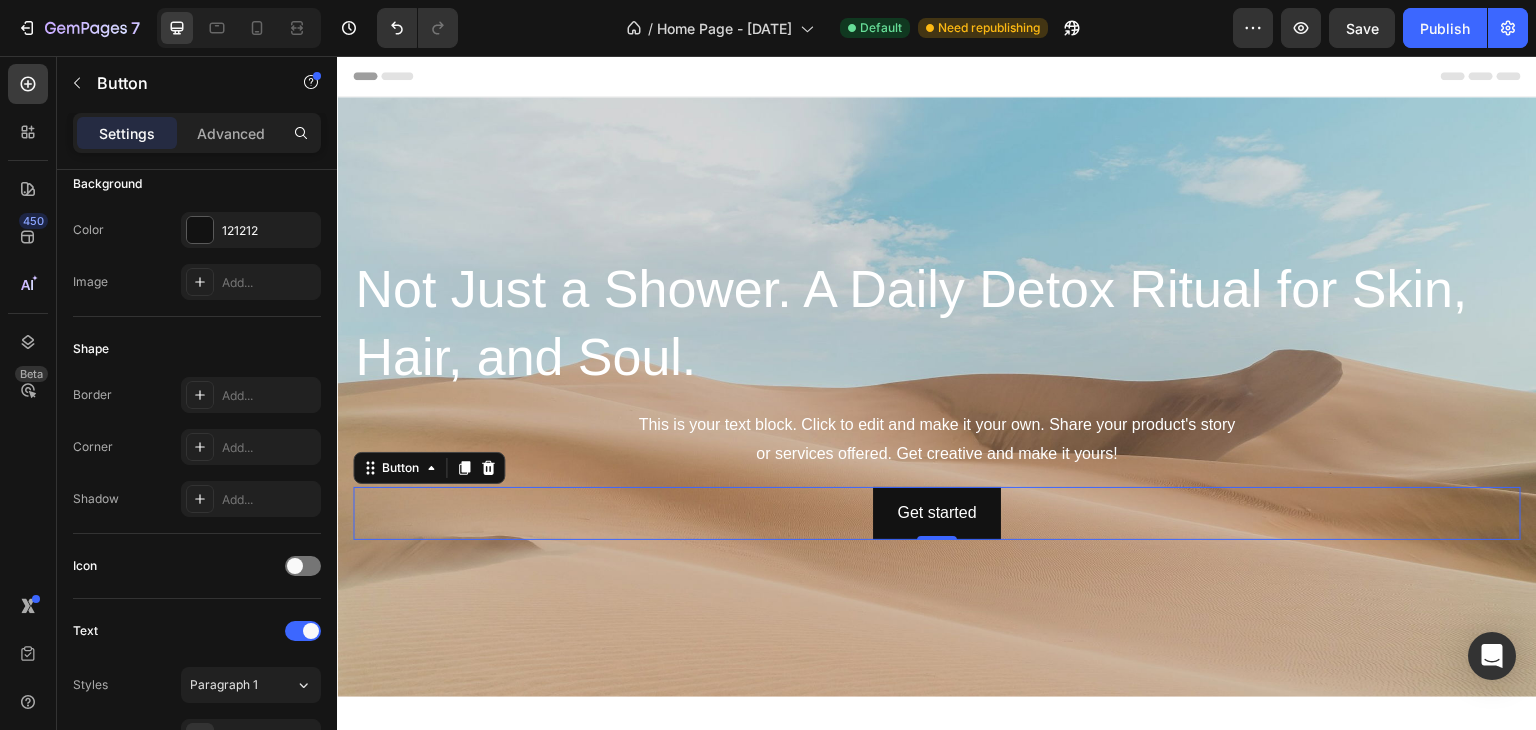 scroll, scrollTop: 0, scrollLeft: 0, axis: both 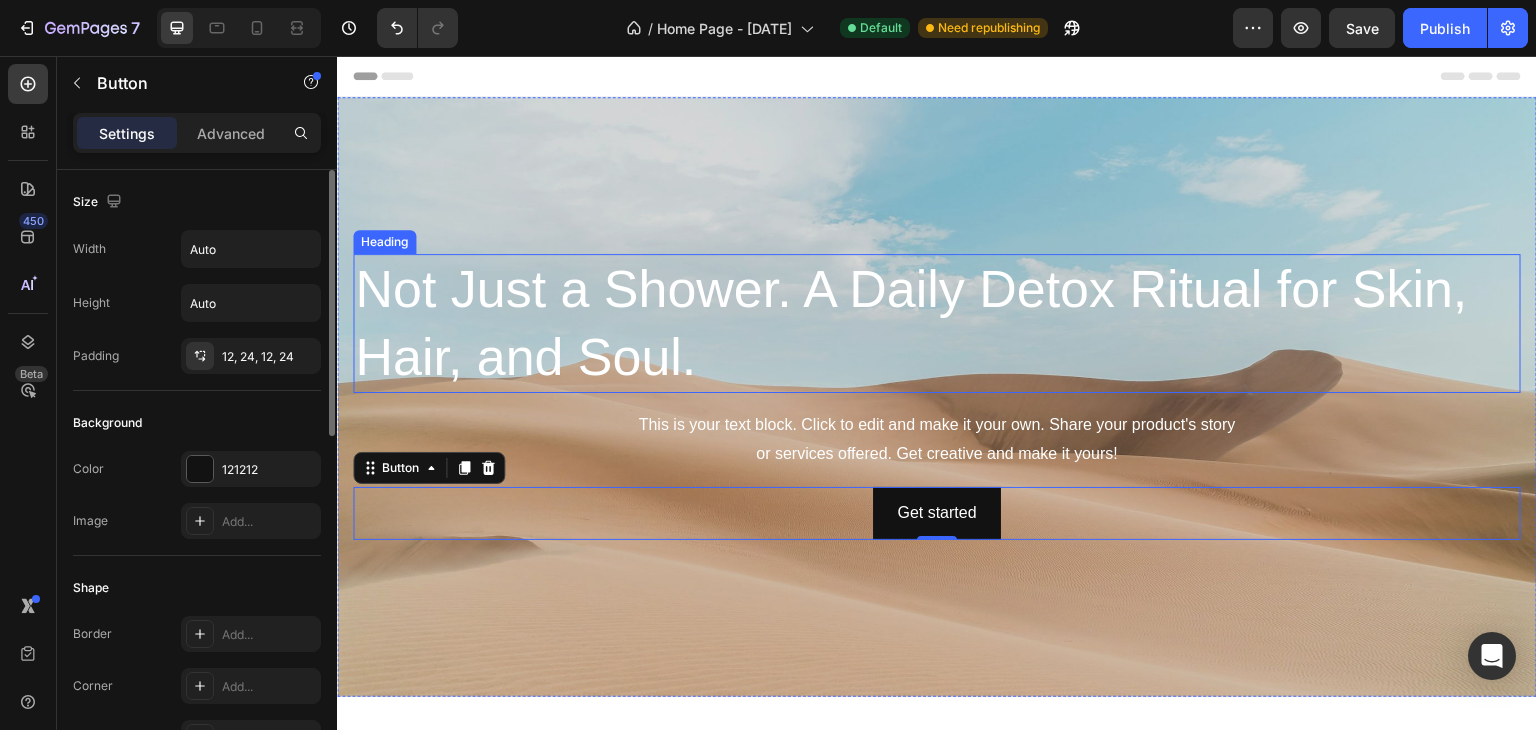 click on "Not Just a Shower. A Daily Detox Ritual for Skin, Hair, and Soul." at bounding box center [937, 323] 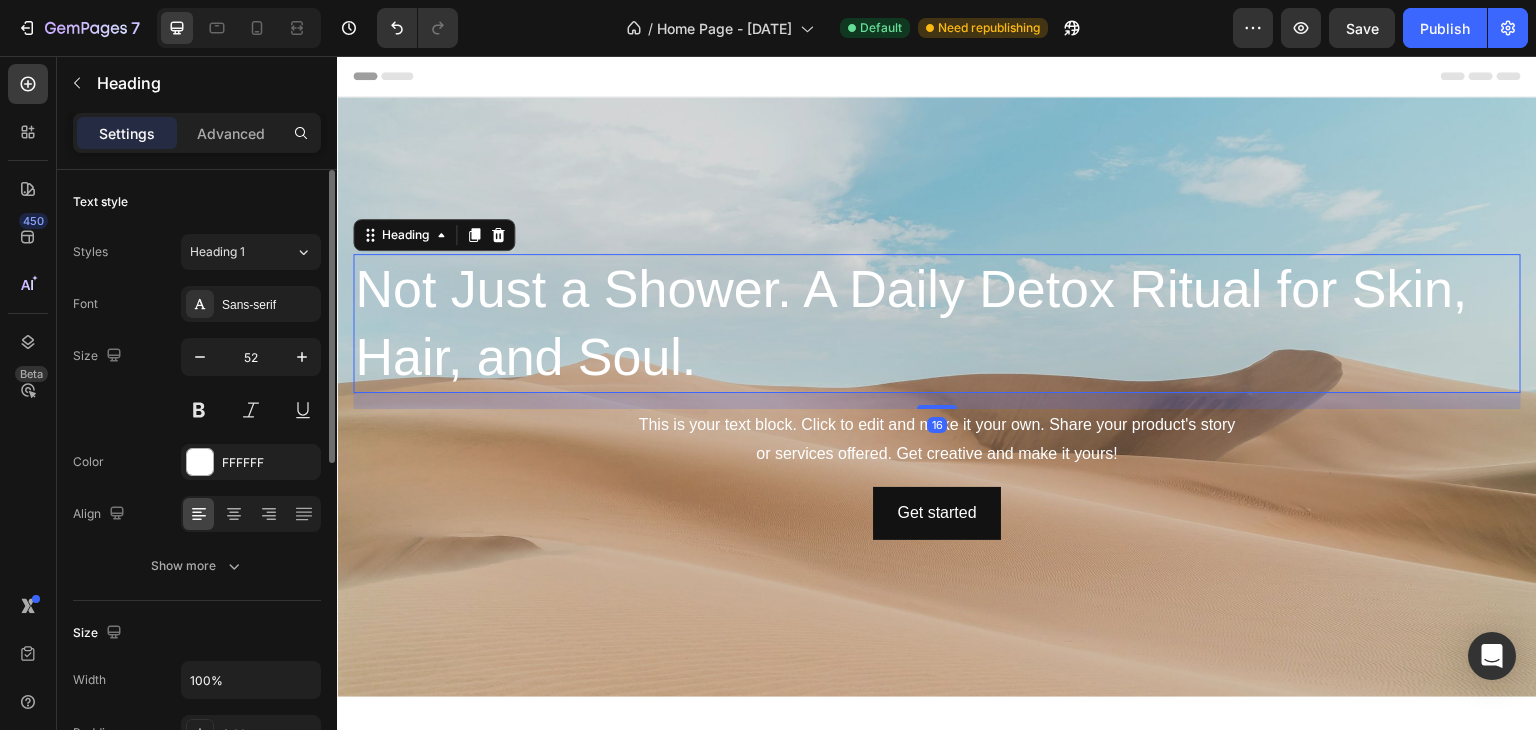 click on "Styles Heading 1 Font Sans-serif Size 52 Color FFFFFF Align Show more" at bounding box center [197, 409] 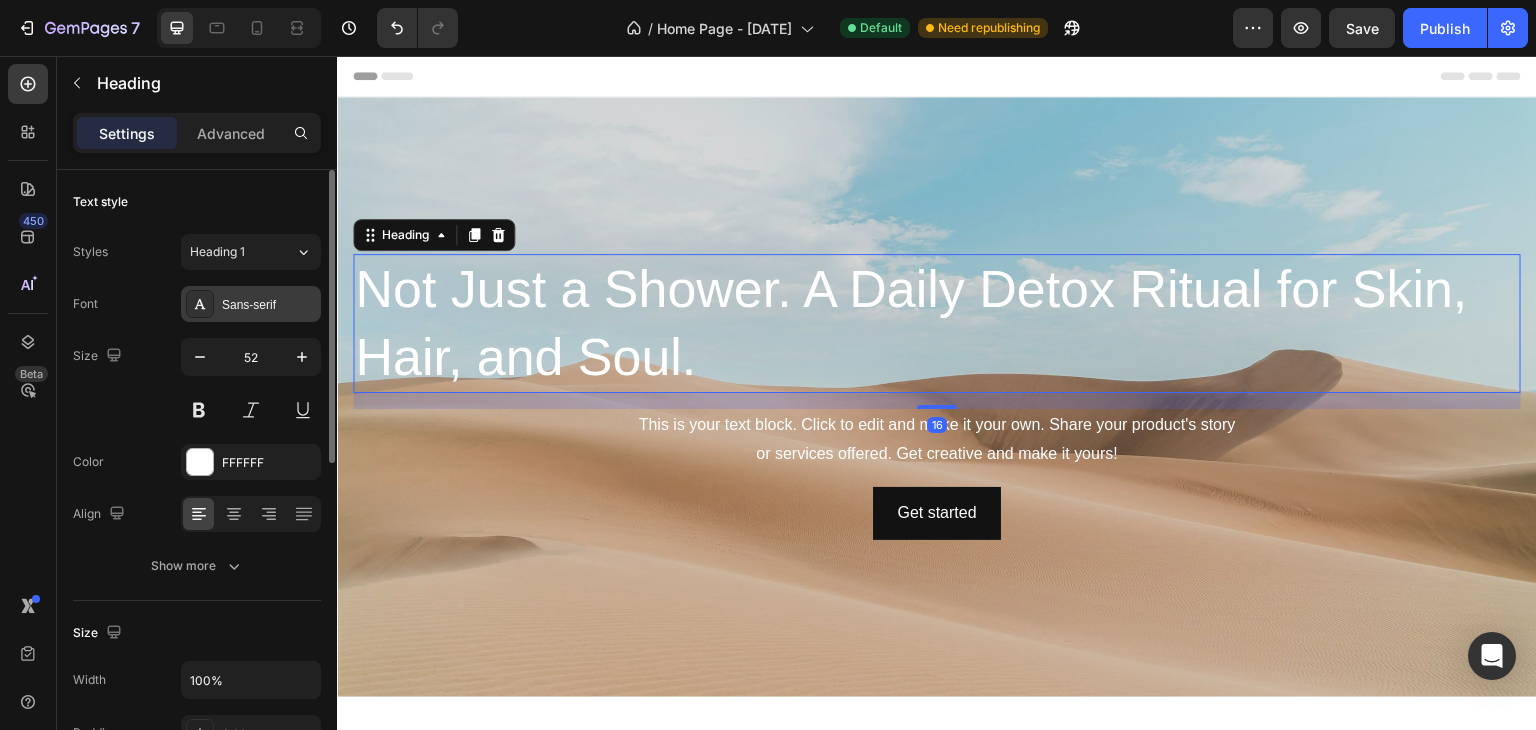 click on "Sans-serif" at bounding box center (269, 305) 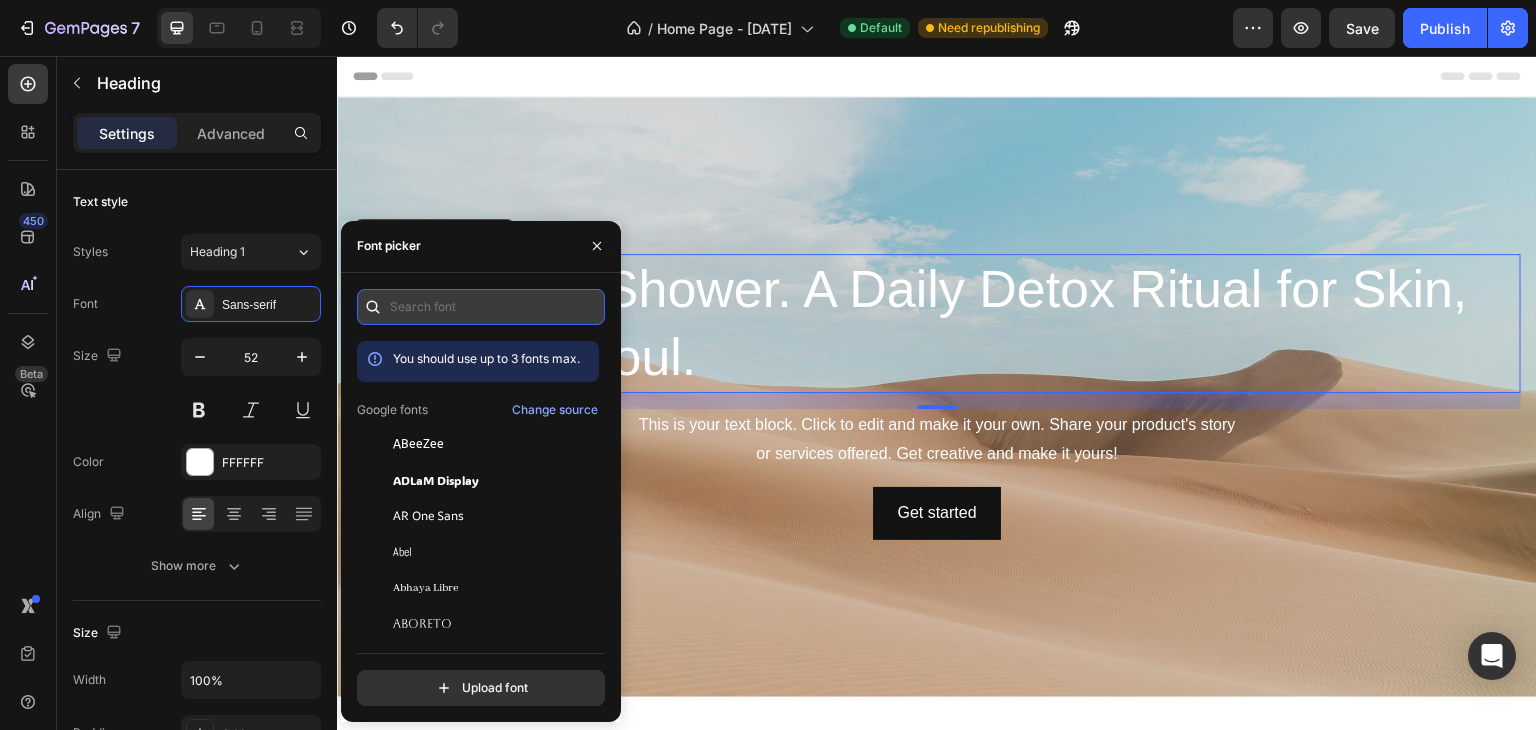 click at bounding box center (481, 307) 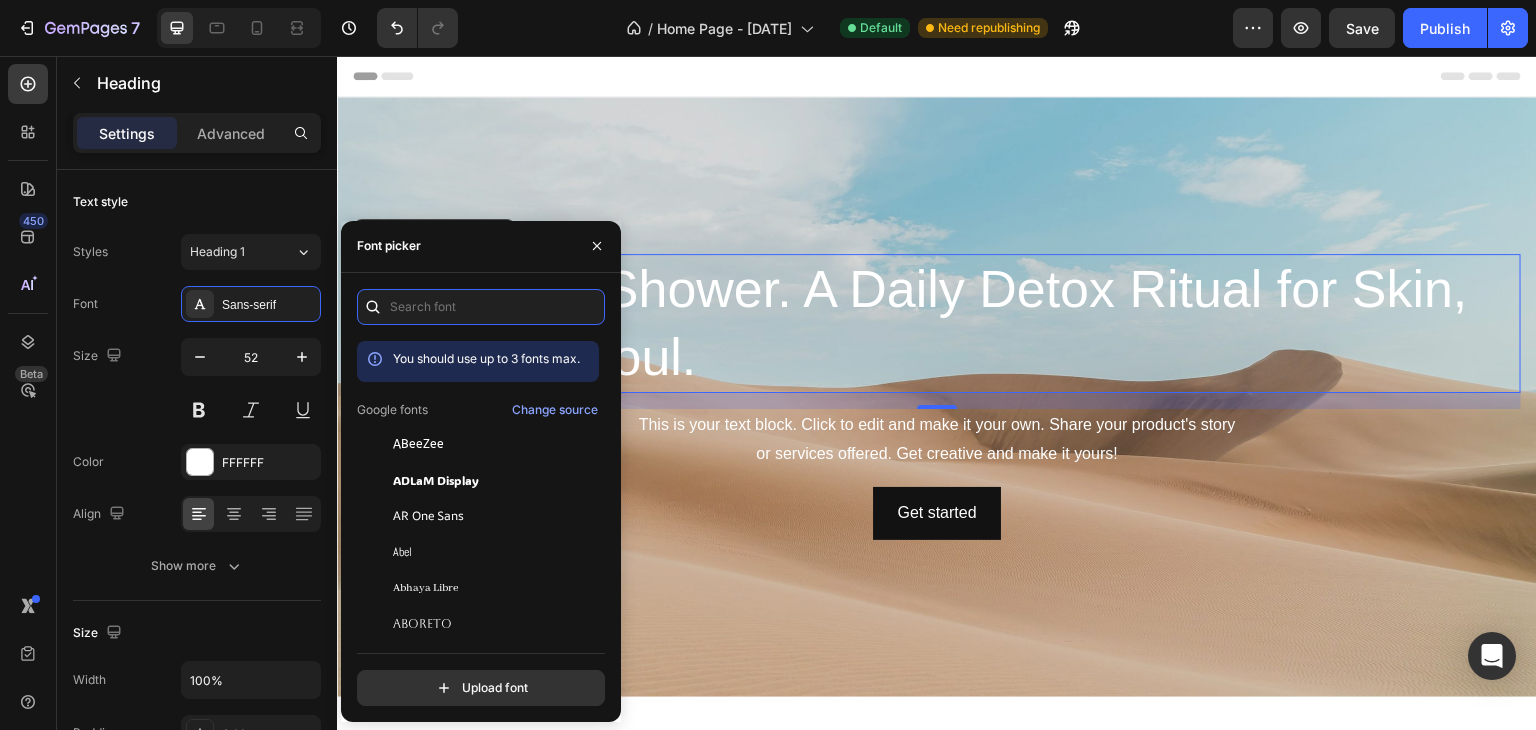 paste on "[CITY]" 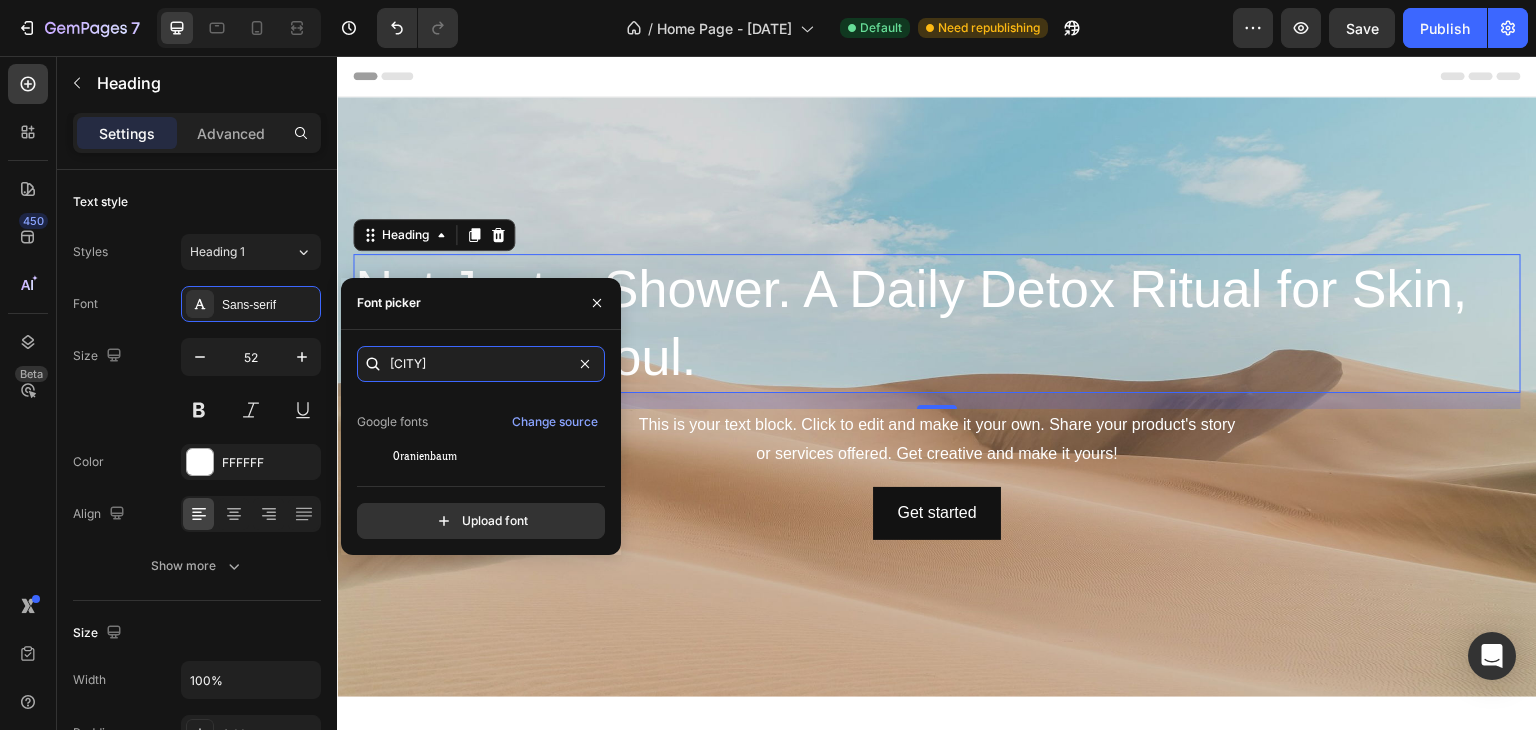 scroll, scrollTop: 49, scrollLeft: 0, axis: vertical 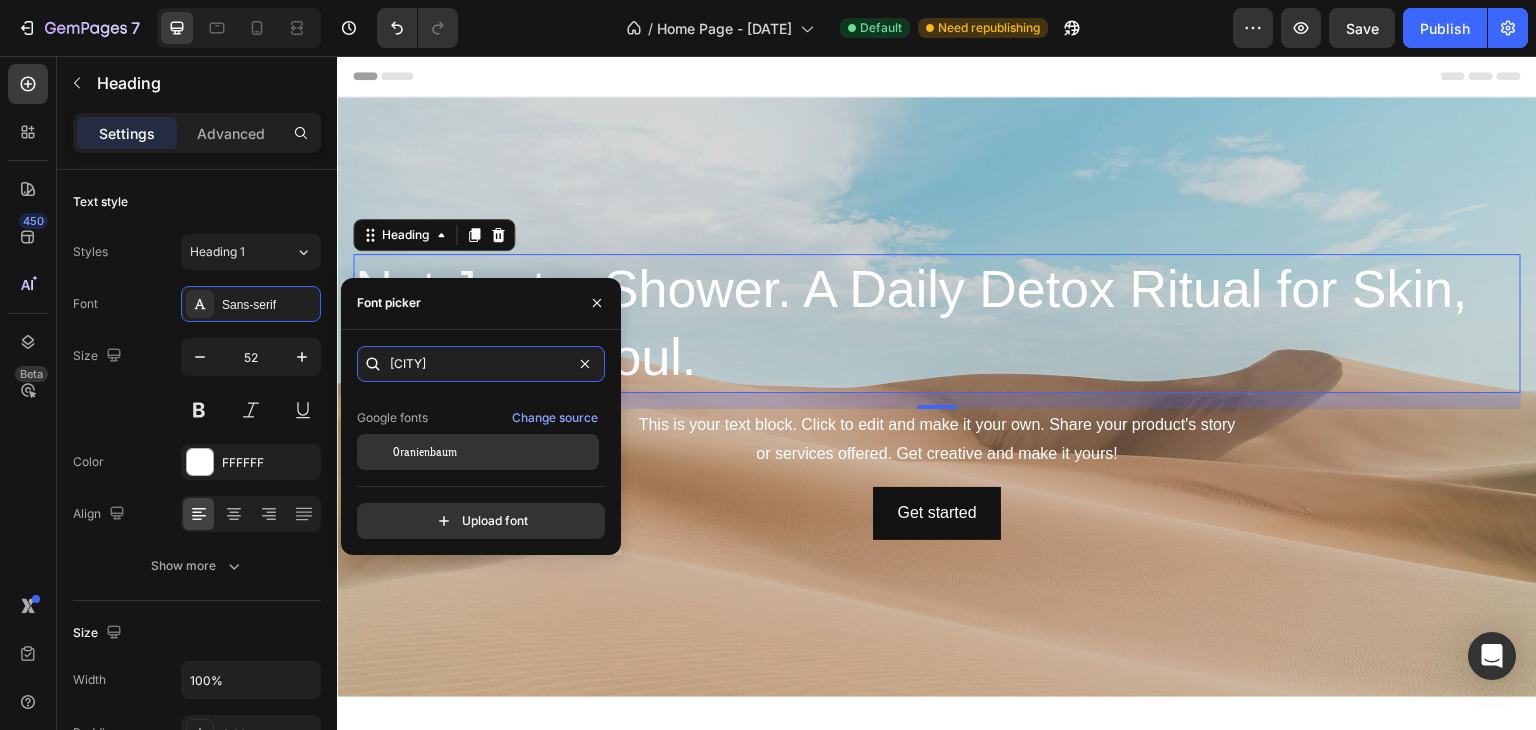 type on "[CITY]" 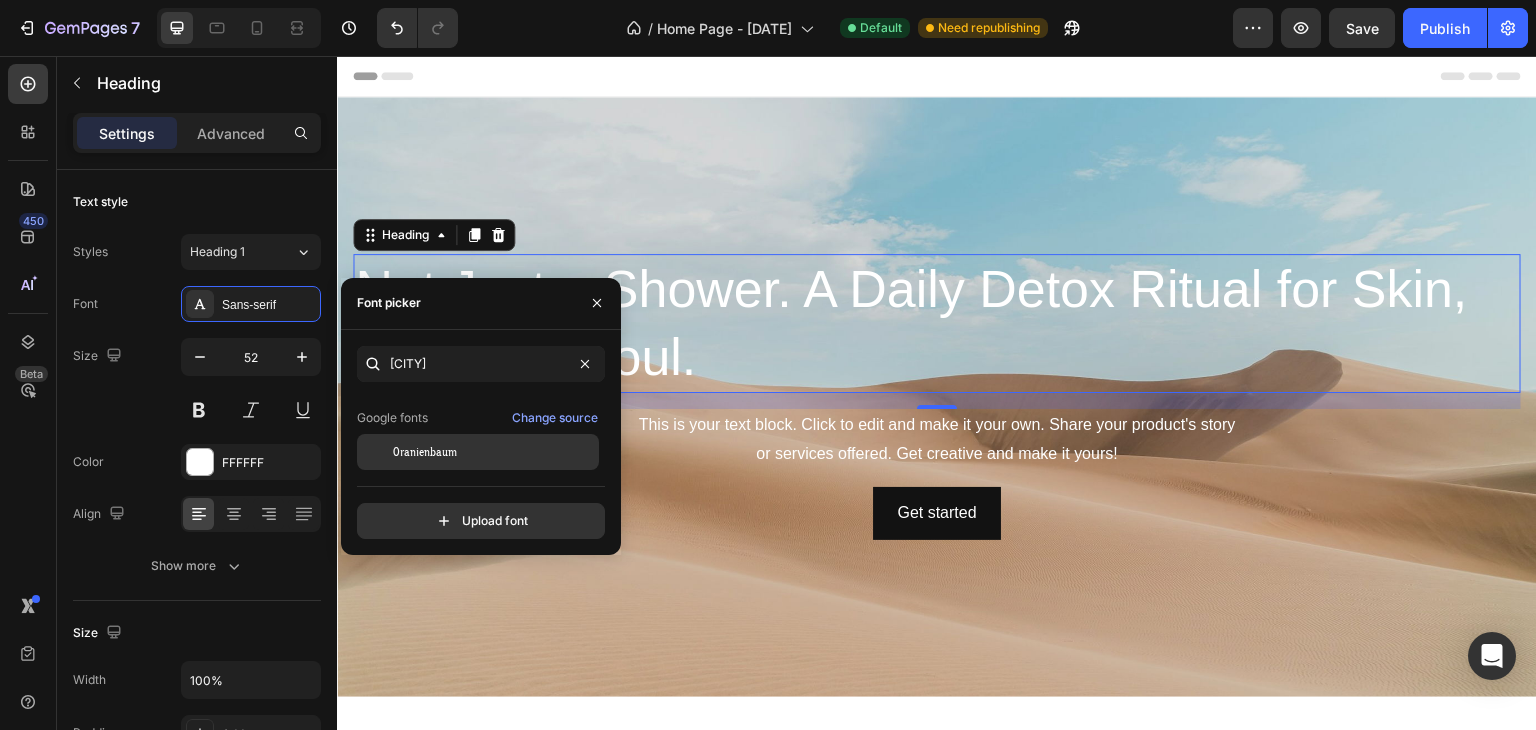 click on "Oranienbaum" at bounding box center [425, 452] 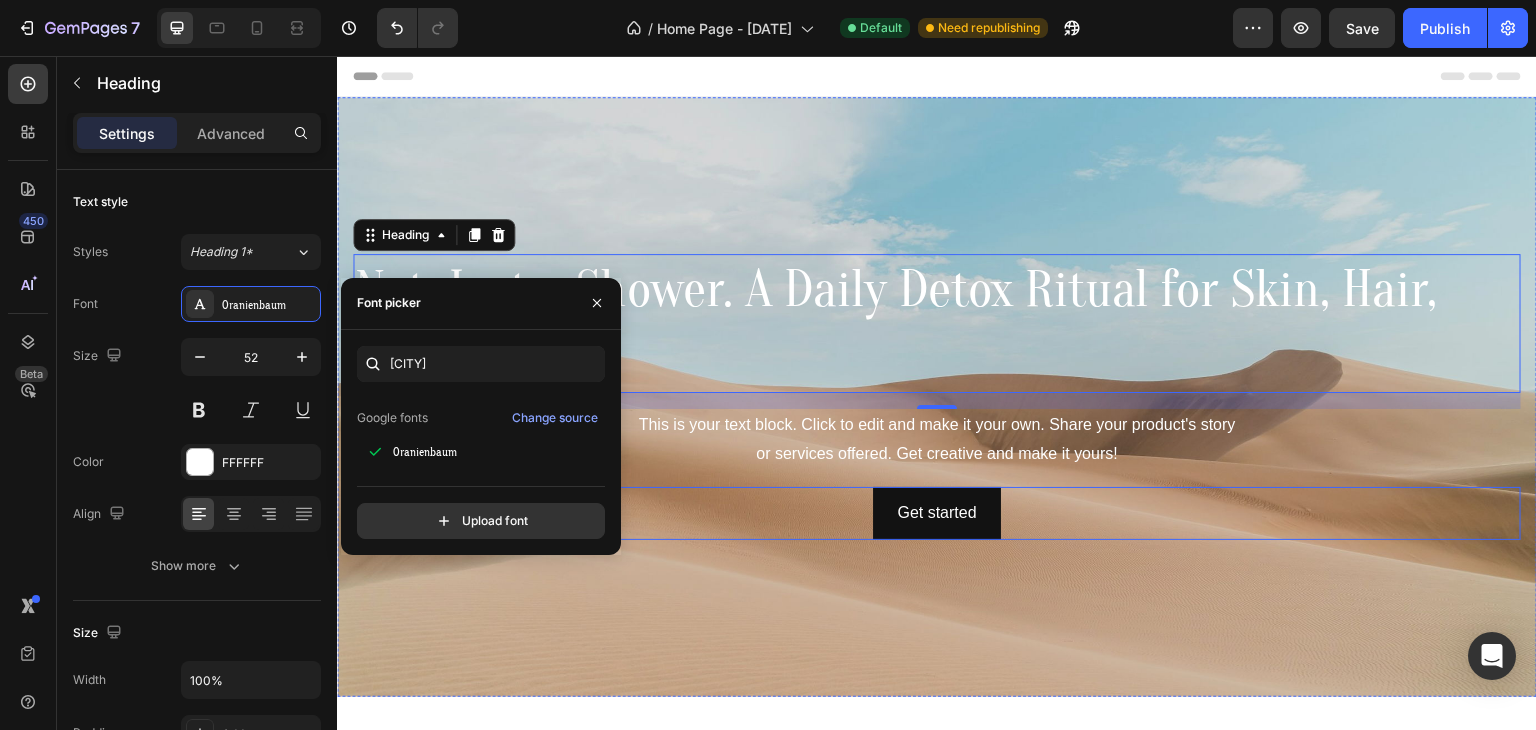 click on "Get started Button" at bounding box center (937, 513) 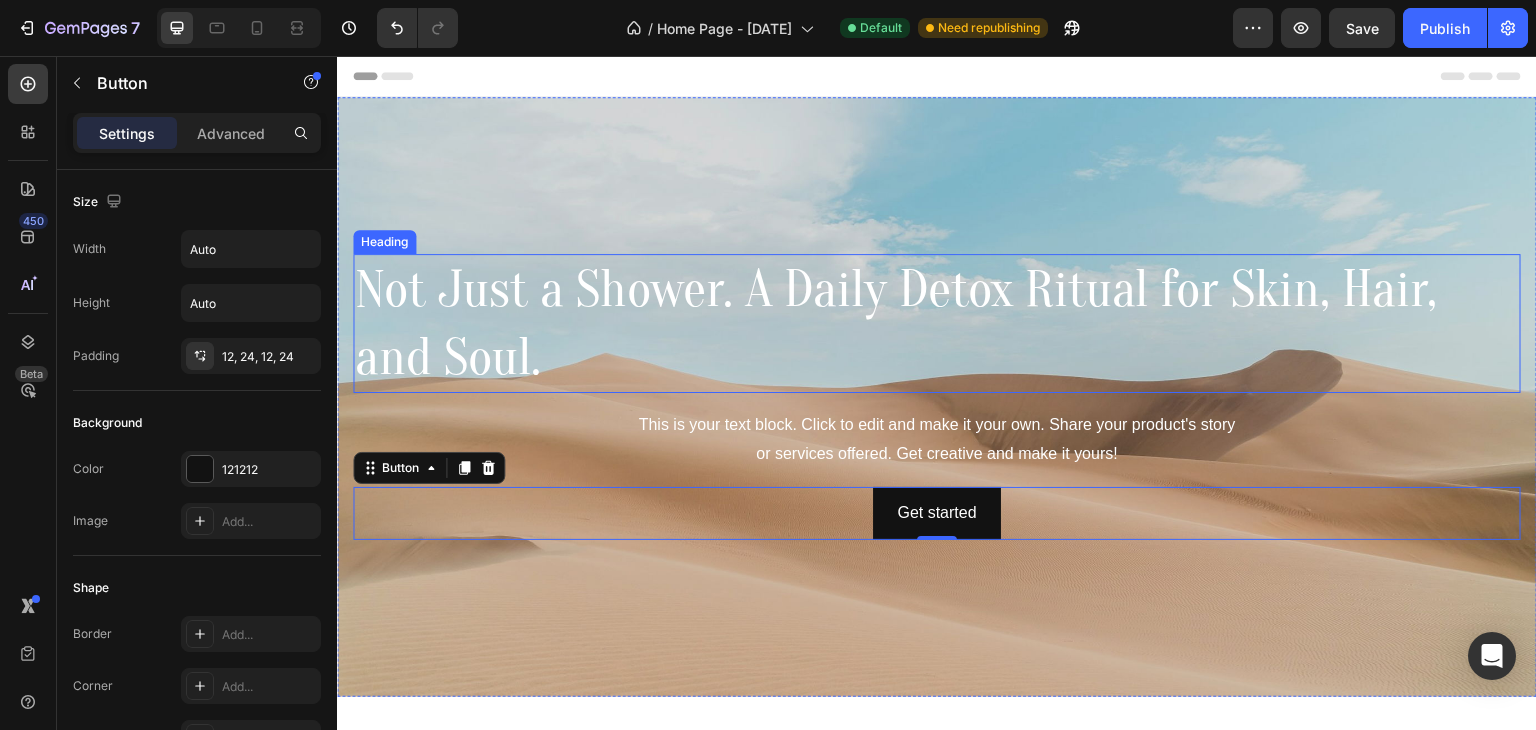 click on "Not Just a Shower. A Daily Detox Ritual for Skin, Hair, and Soul." at bounding box center (937, 323) 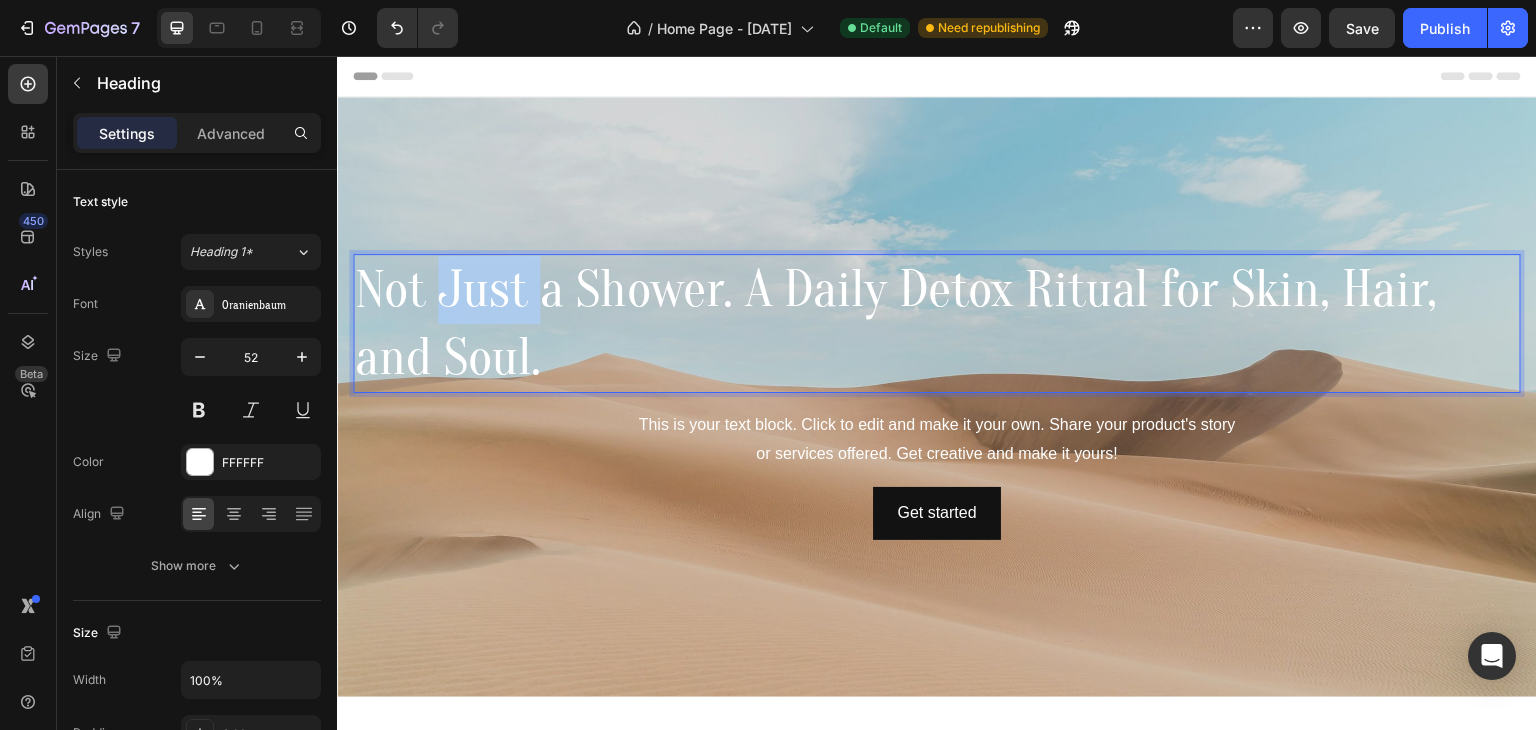 click on "Not Just a Shower. A Daily Detox Ritual for Skin, Hair, and Soul." at bounding box center (937, 323) 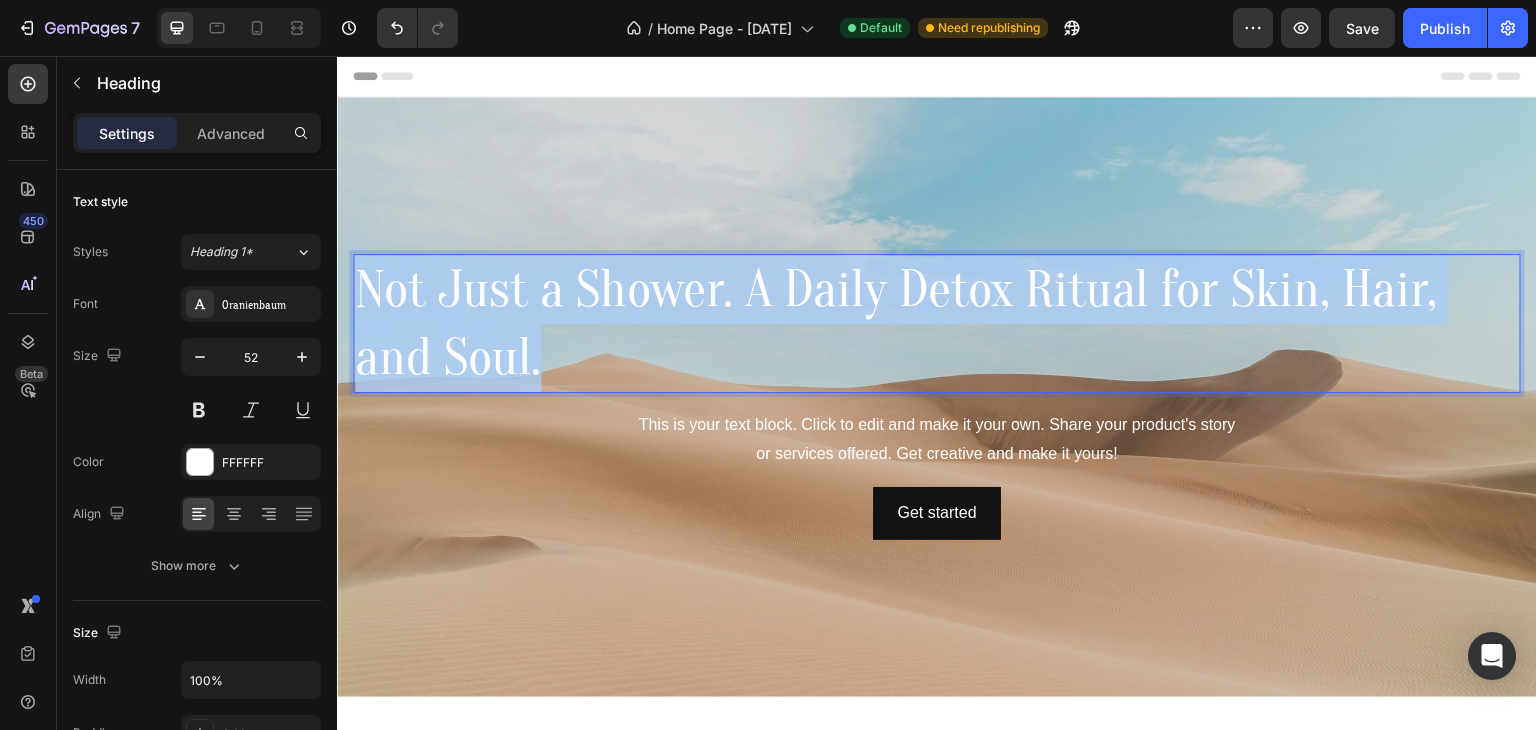 click on "Not Just a Shower. A Daily Detox Ritual for Skin, Hair, and Soul." at bounding box center (937, 323) 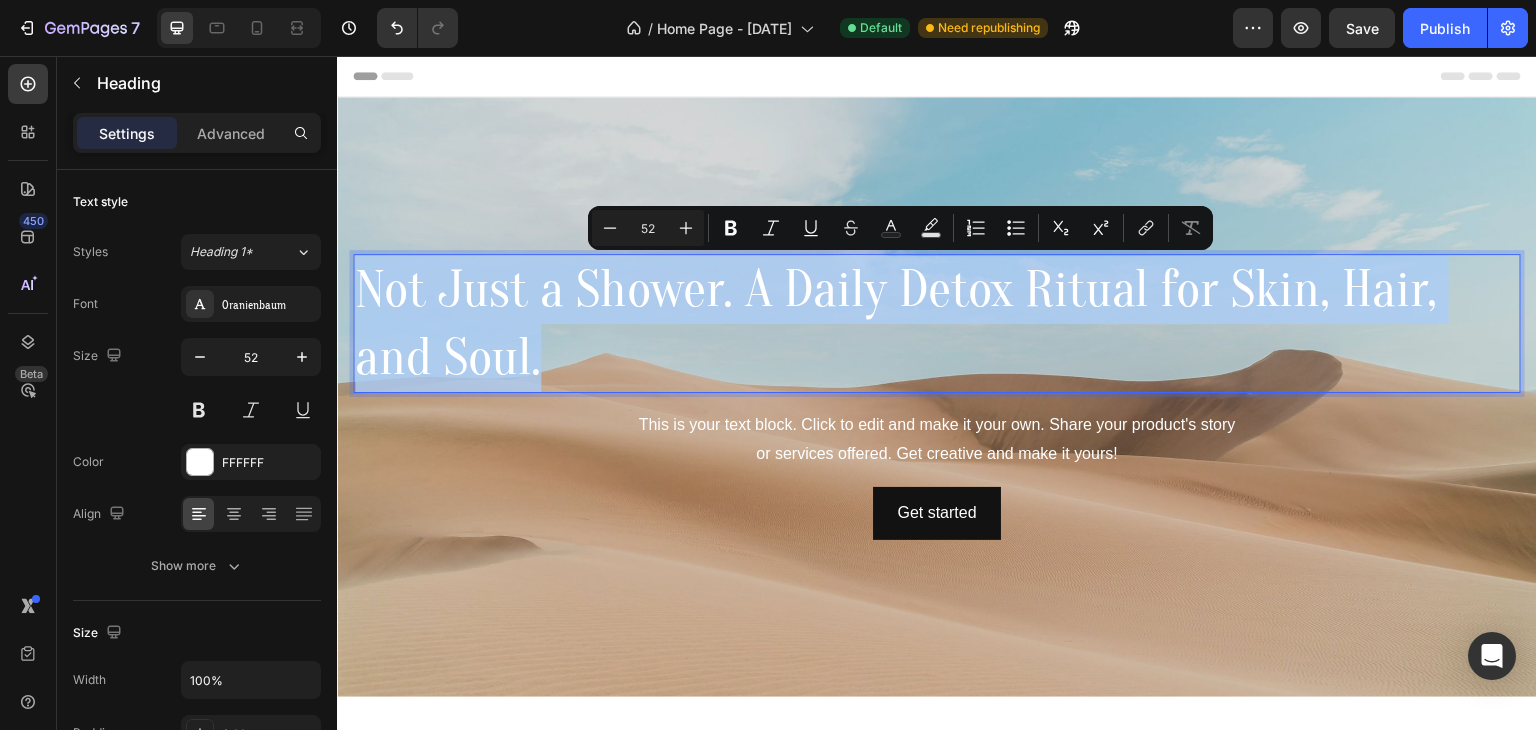 click on "This is your text block. Click to edit and make it your own. Share your product's story                   or services offered. Get creative and make it yours!" at bounding box center [937, 440] 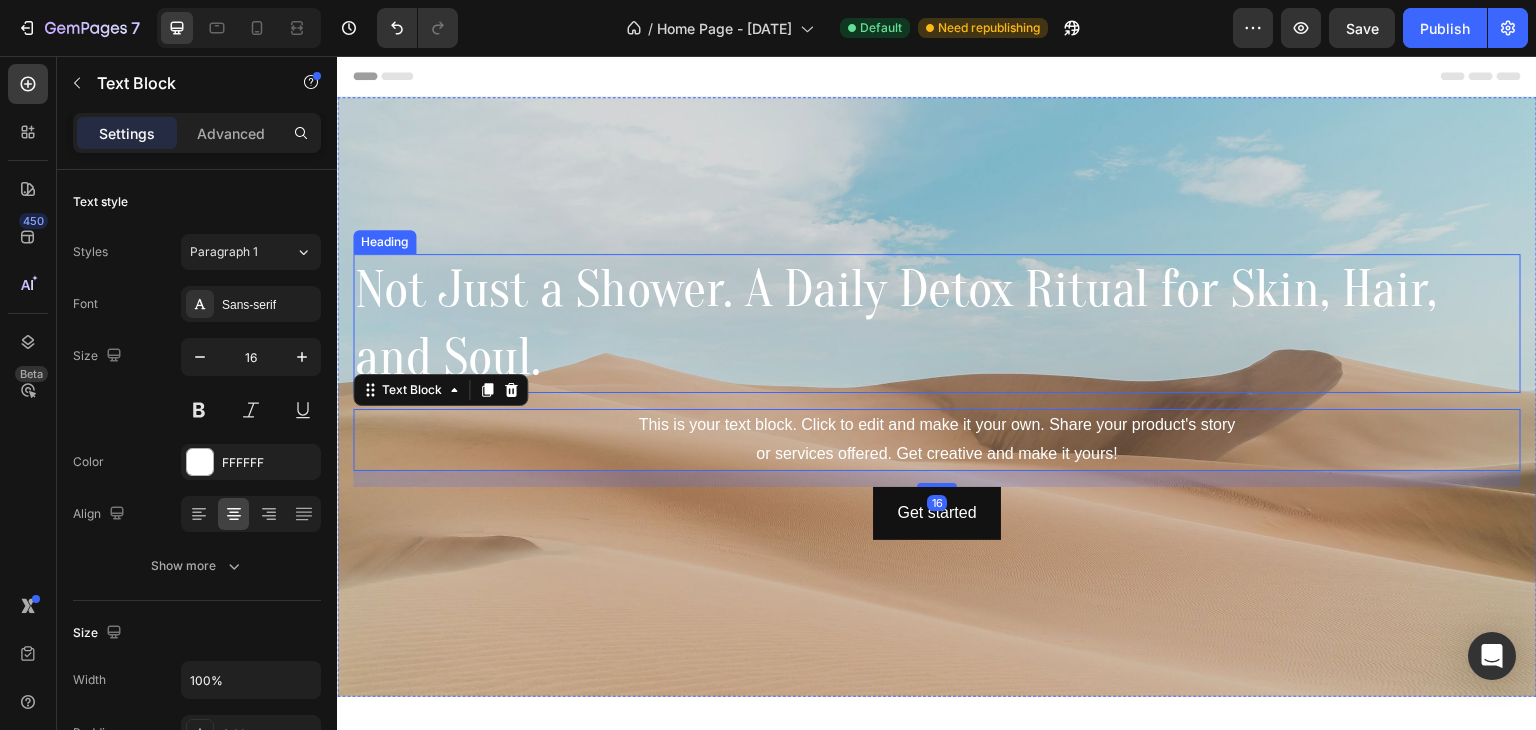 click on "Not Just a Shower. A Daily Detox Ritual for Skin, Hair, and Soul." at bounding box center (937, 323) 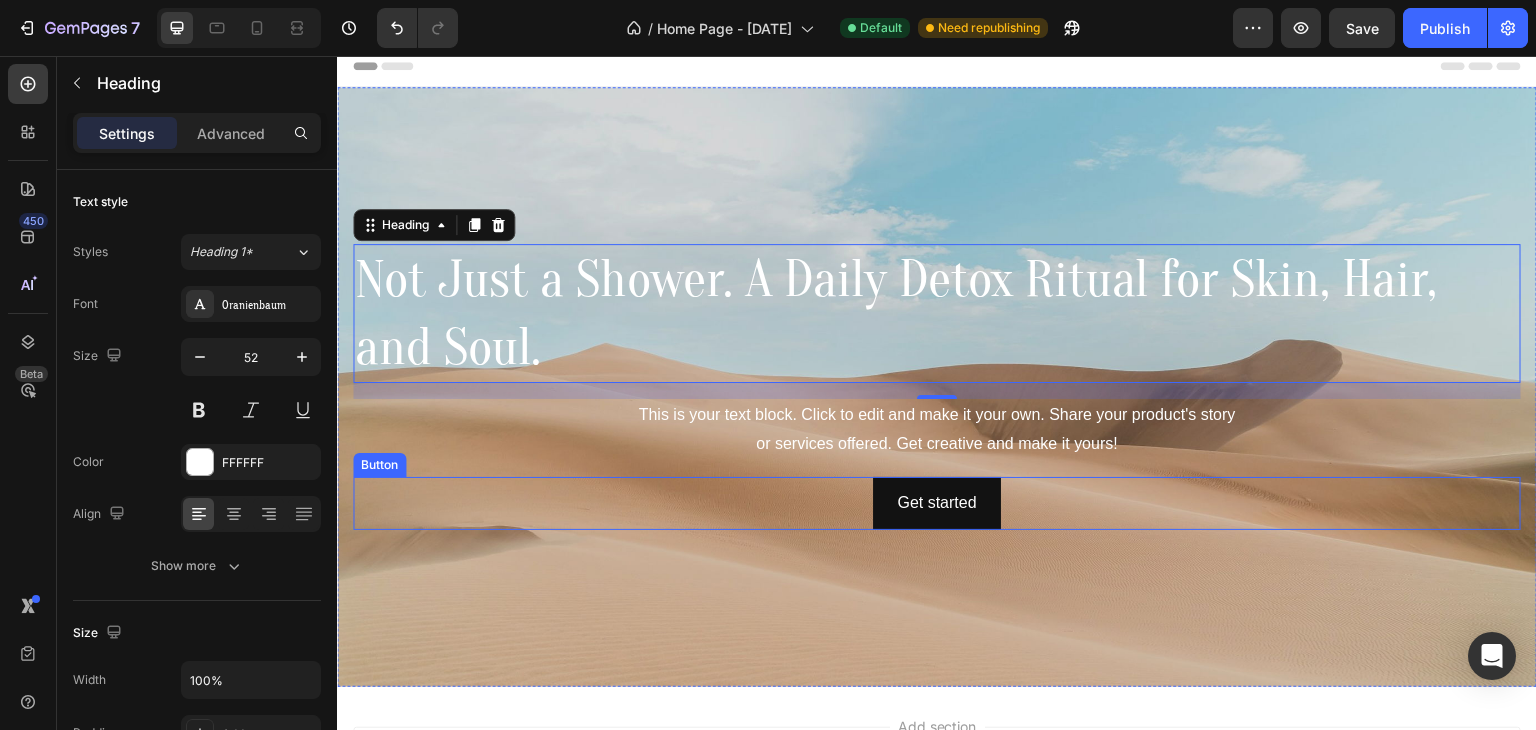 scroll, scrollTop: 0, scrollLeft: 0, axis: both 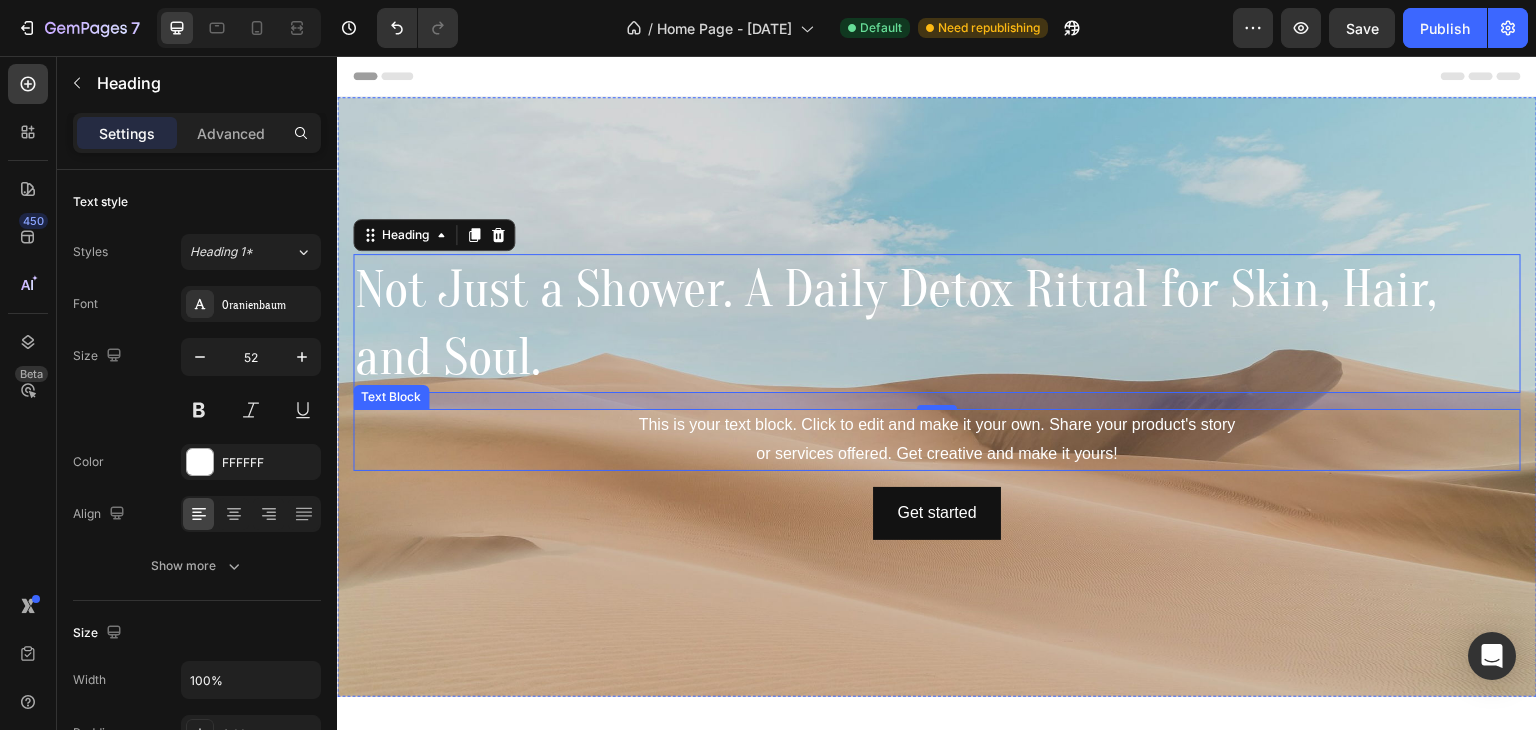 click on "This is your text block. Click to edit and make it your own. Share your product's story                   or services offered. Get creative and make it yours!" at bounding box center [937, 440] 